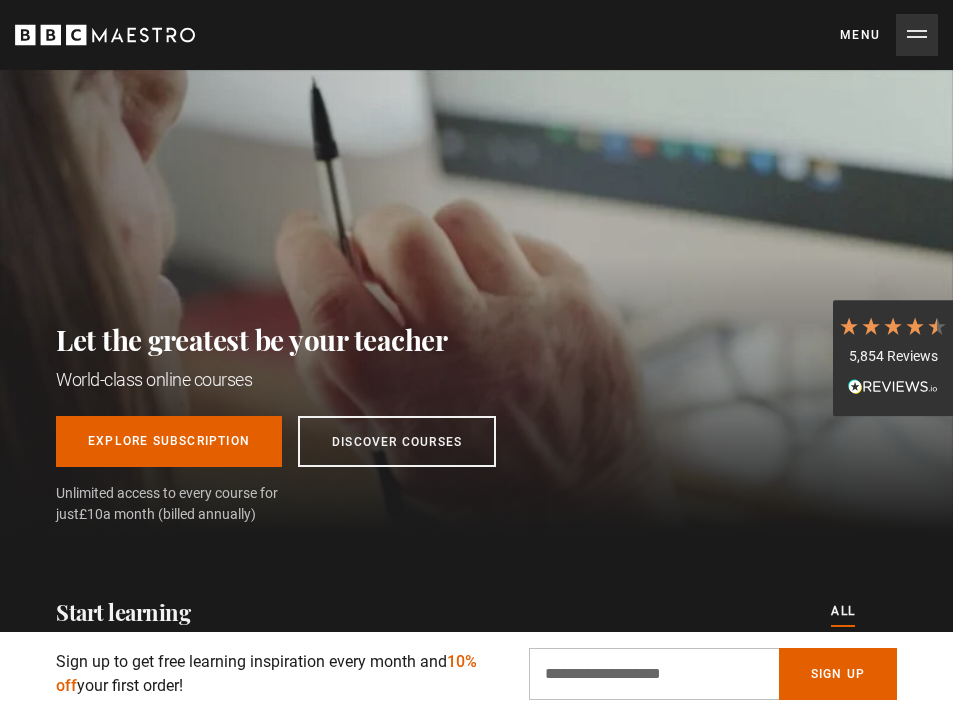 scroll, scrollTop: 112, scrollLeft: 0, axis: vertical 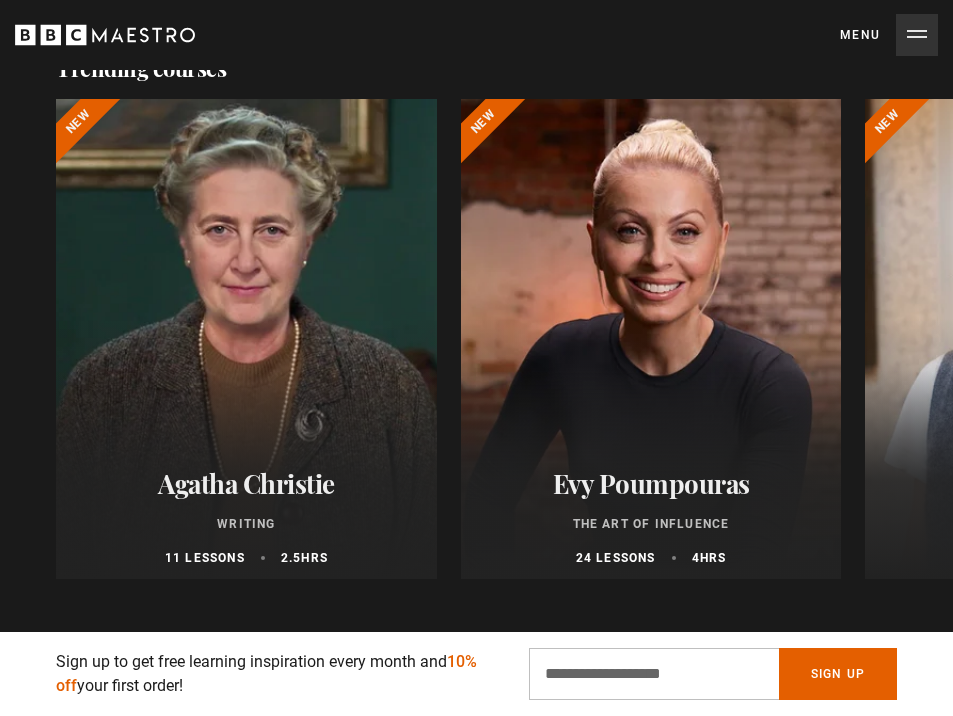 click at bounding box center (246, 339) 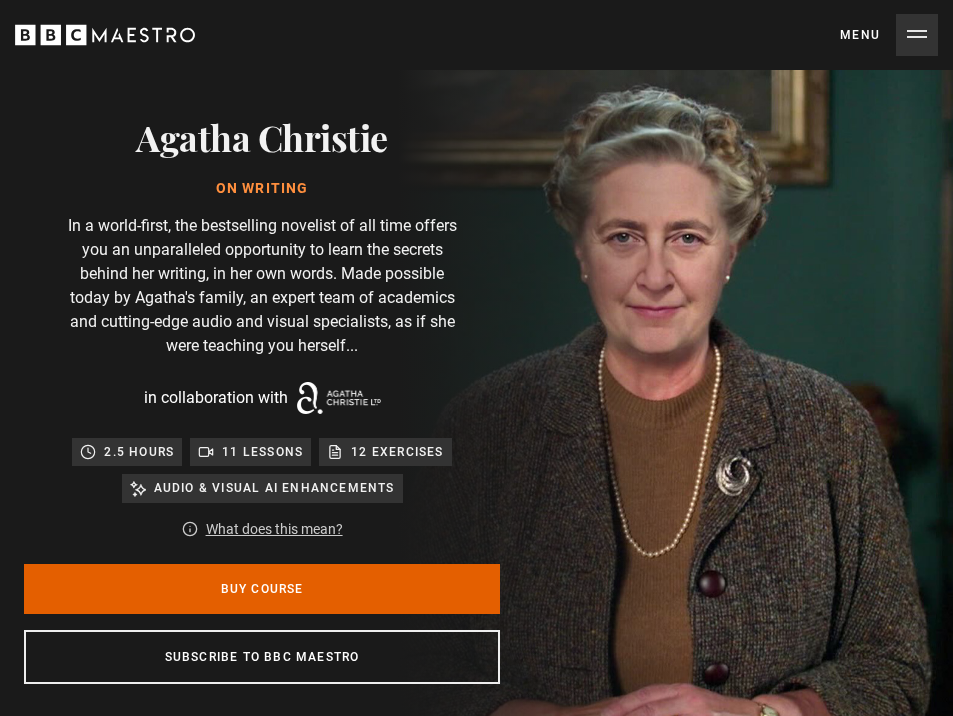 scroll, scrollTop: 0, scrollLeft: 0, axis: both 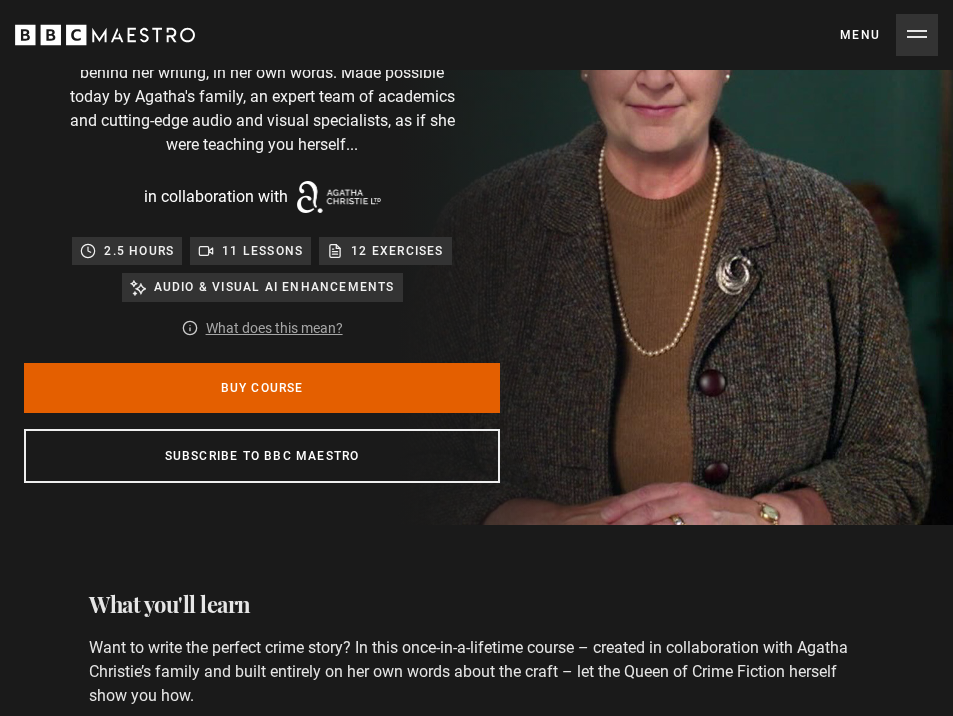 click on "What does this mean?" at bounding box center [274, 328] 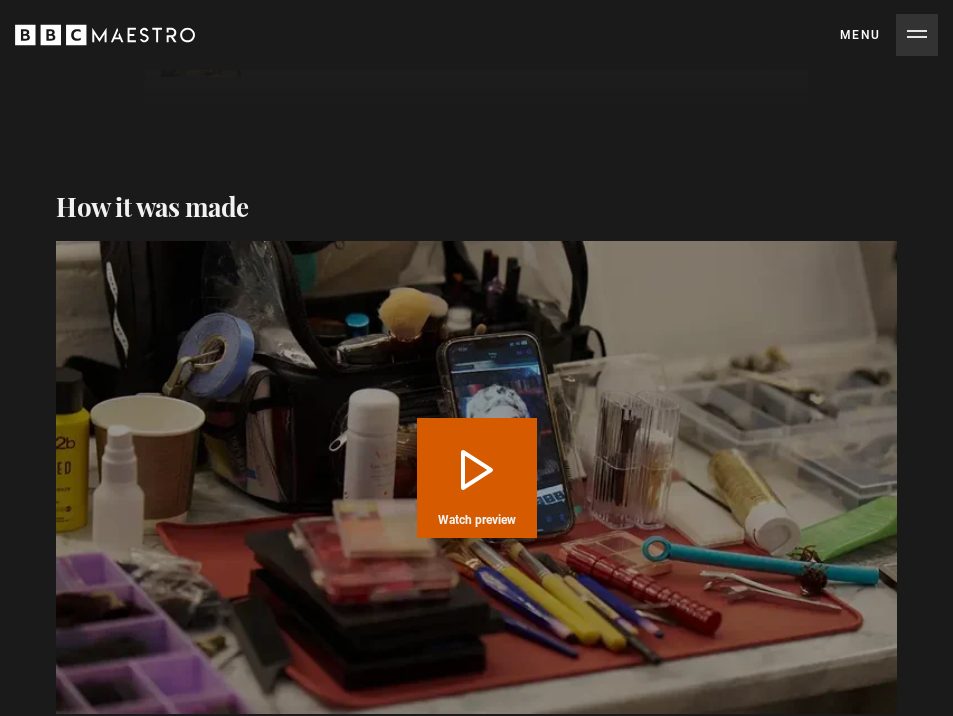 scroll, scrollTop: 3500, scrollLeft: 0, axis: vertical 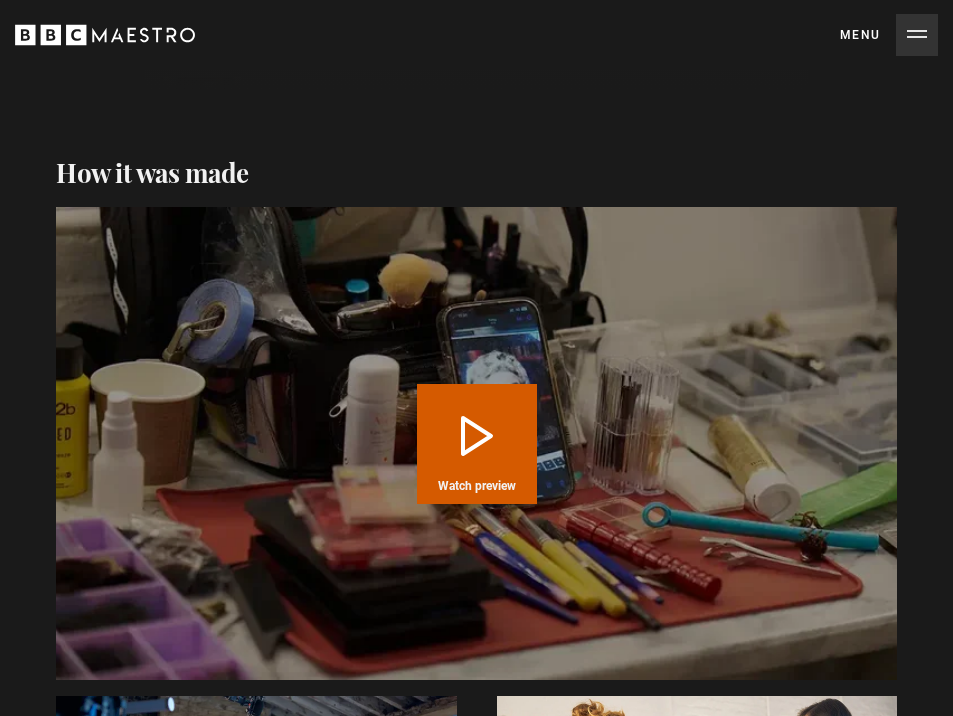 click on "Play Course overview for Writing with Agatha Christie Watch preview" at bounding box center (477, 444) 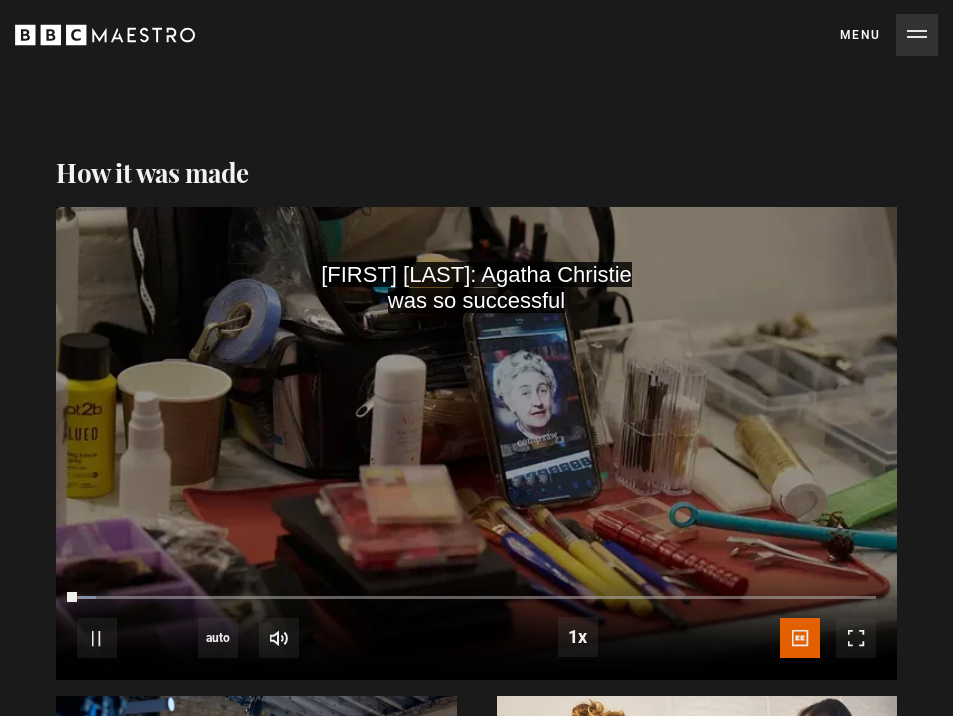 scroll, scrollTop: 3528, scrollLeft: 0, axis: vertical 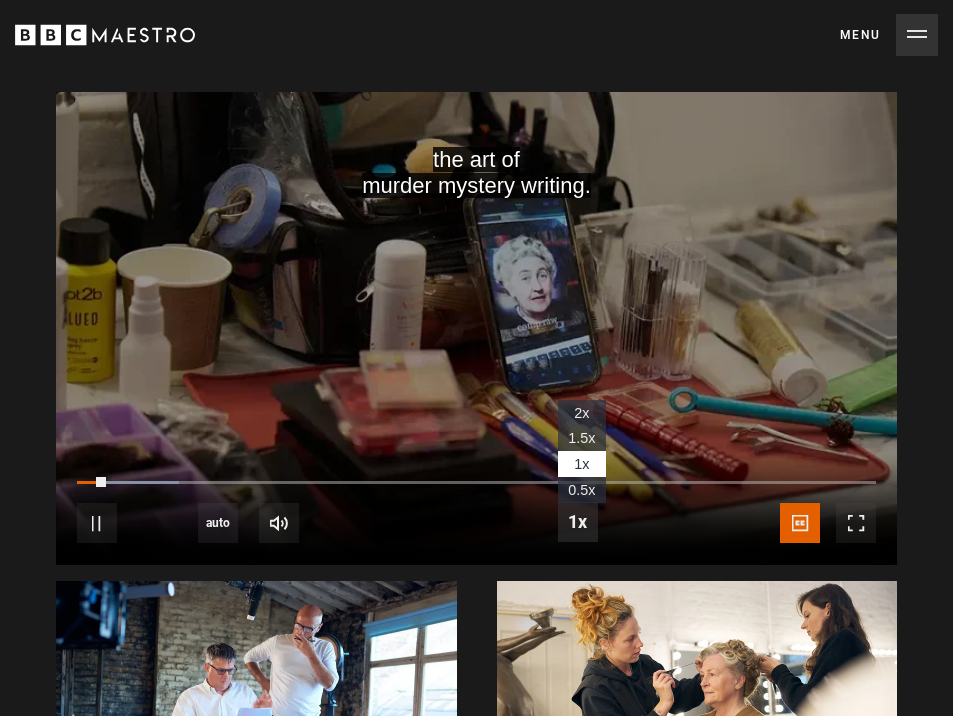 click at bounding box center (578, 522) 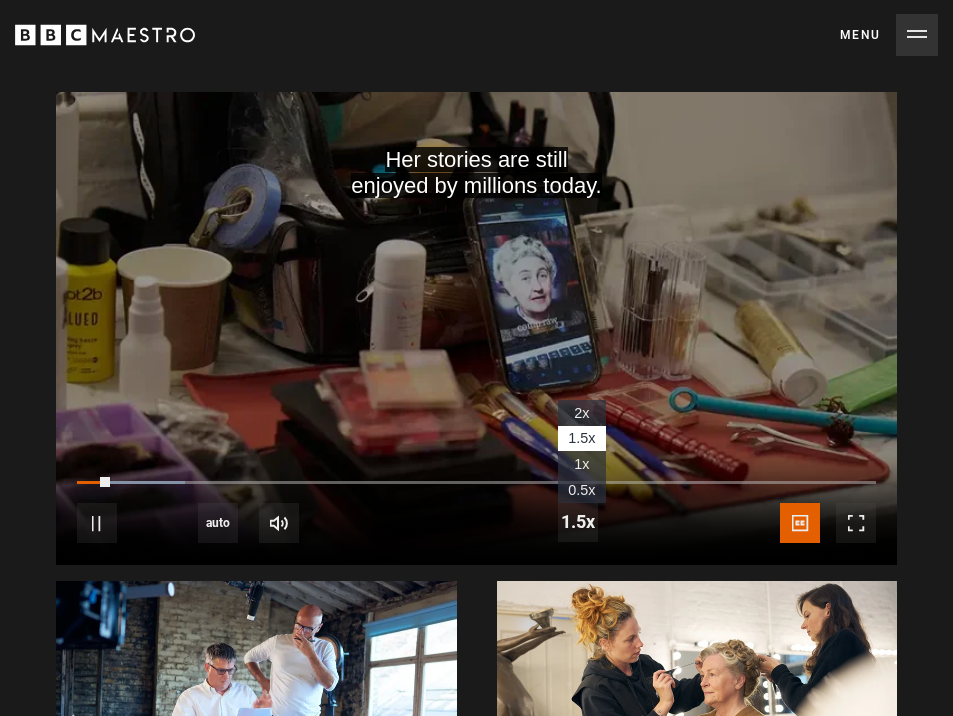 click on "2x" at bounding box center (582, 413) 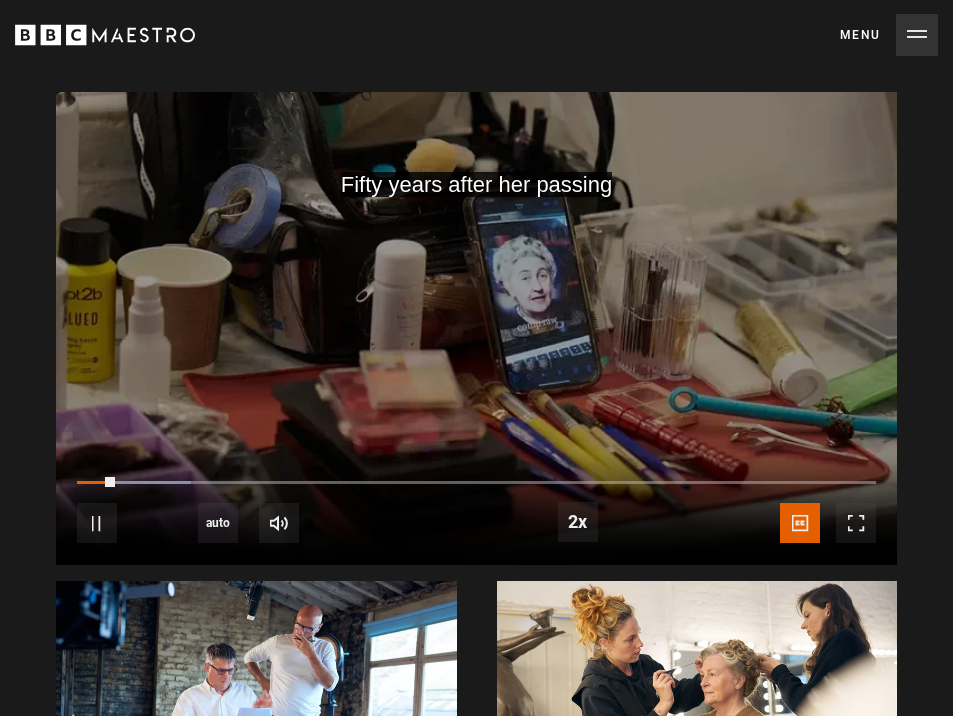 click on "How it was made
Fifty years after her passing Video Player is loading. Play Course overview for Writing with Agatha Christie Watch preview 10s Skip Back 10 seconds Pause 10s Skip Forward 10 seconds Loaded :  14.33% 06:29 00:29 Pause Mute 63% Current Time  0:29 - Duration  10:28 2x Playback Rate 2x , selected 1.5x 1x 0.5x auto Quality 360p 720p 1080p Auto , selected Captions captions off English  Captions , selected This is a modal window.
Ready to get started?
Buy Course
Gift course
Restart
Endorsed by the family
Crafted by experts
Agatha as your teacher" at bounding box center (476, 774) 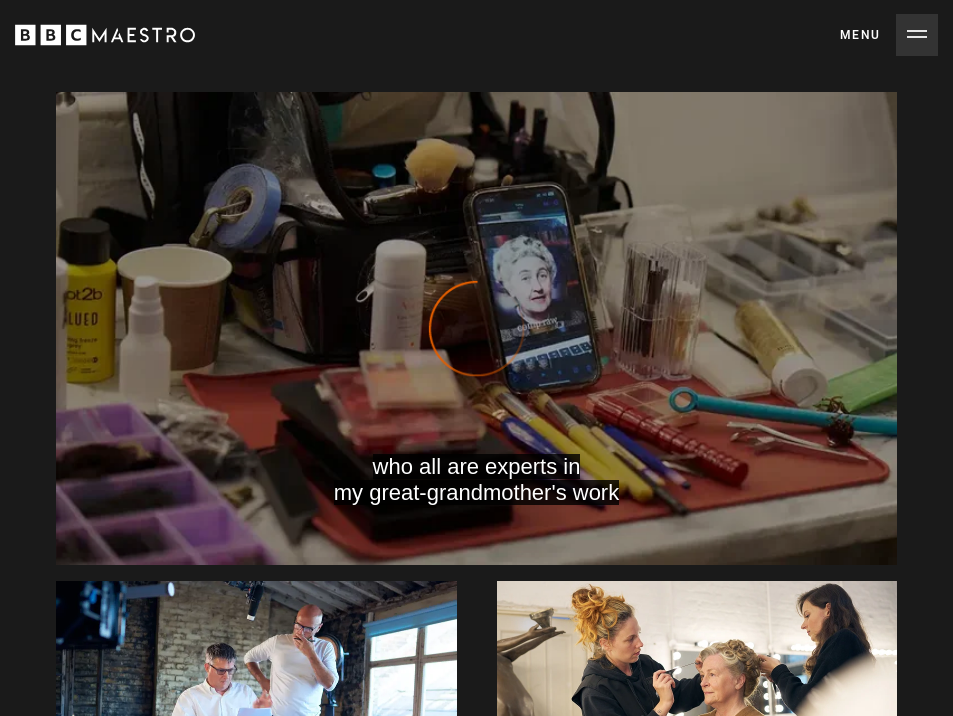 scroll, scrollTop: 0, scrollLeft: 2700, axis: horizontal 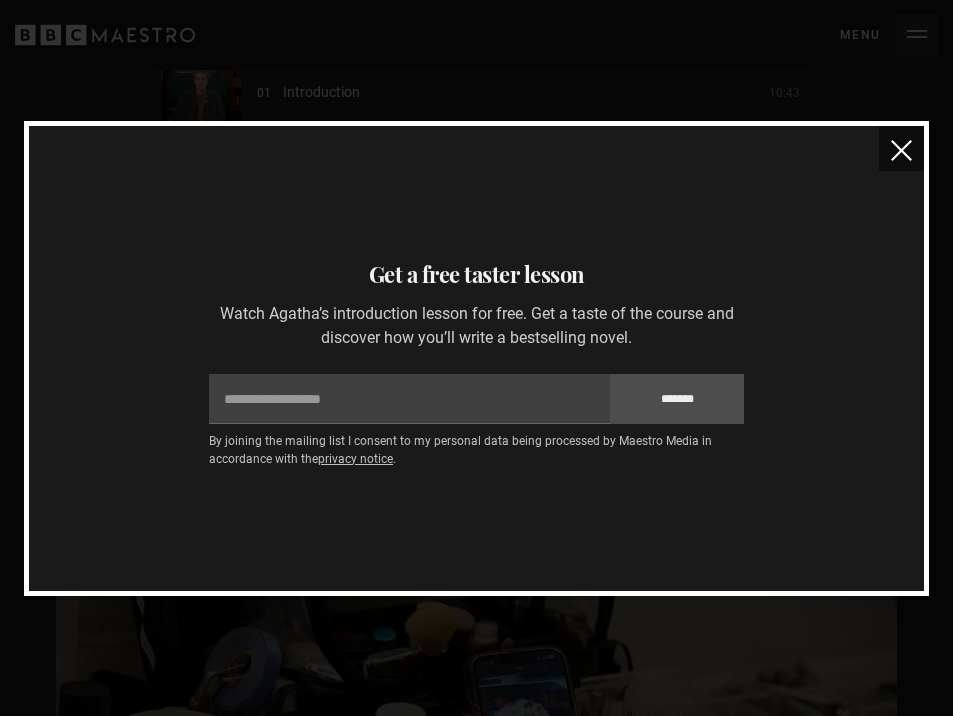 click at bounding box center [901, 150] 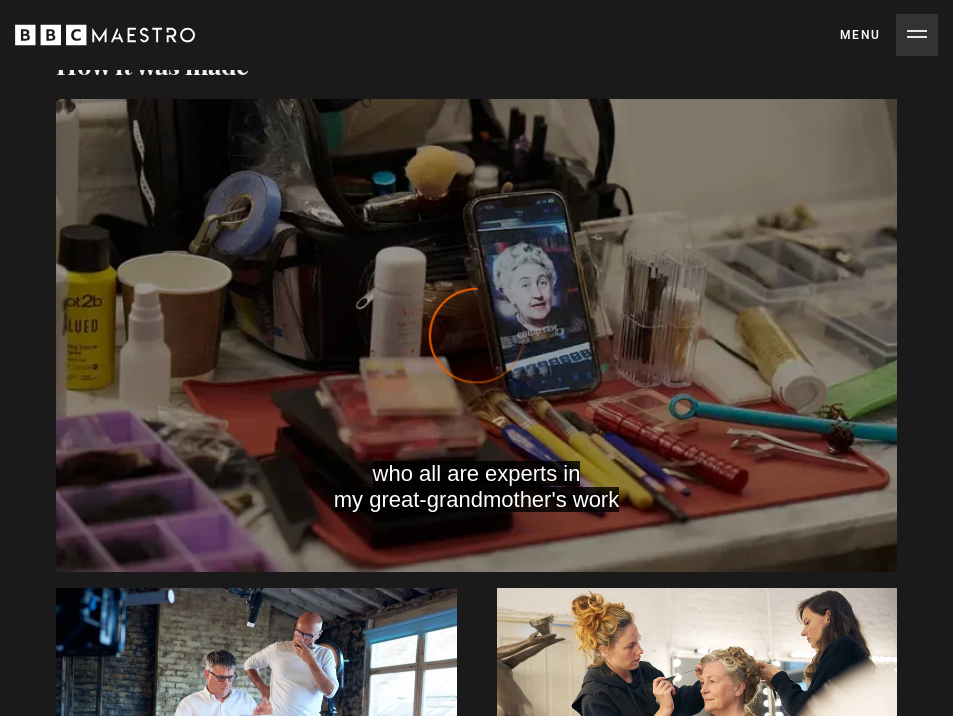 scroll, scrollTop: 3636, scrollLeft: 0, axis: vertical 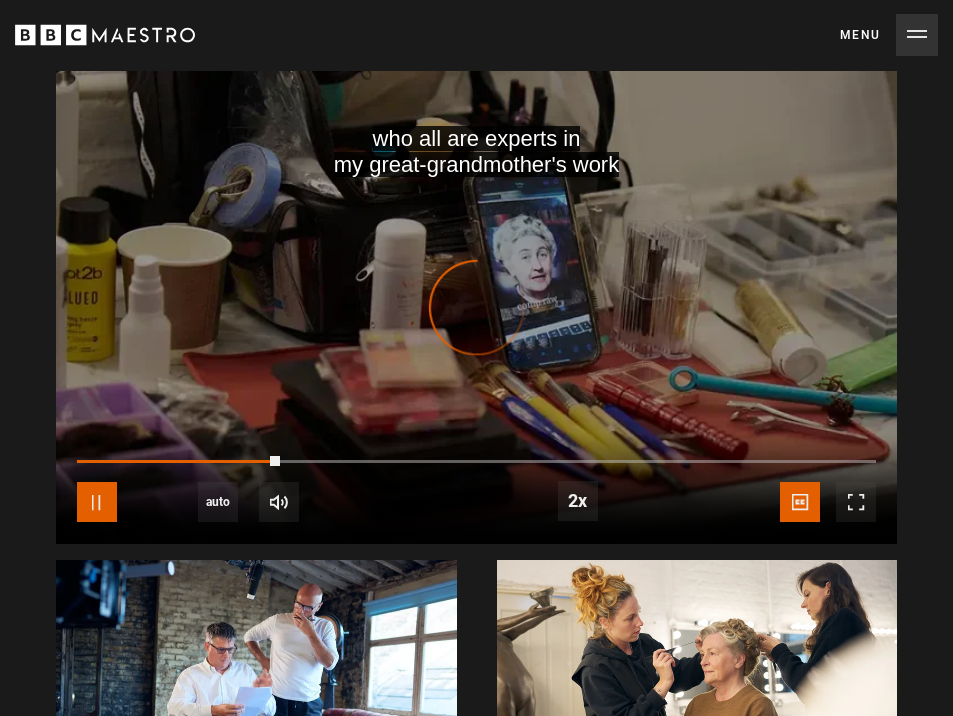 click at bounding box center (97, 502) 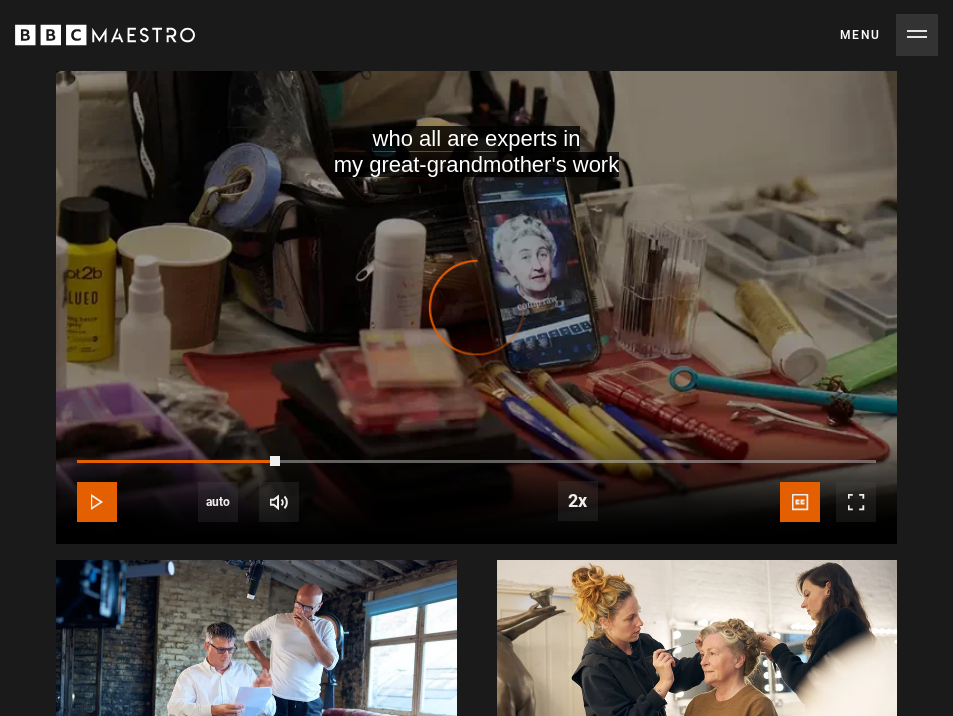 click at bounding box center (97, 502) 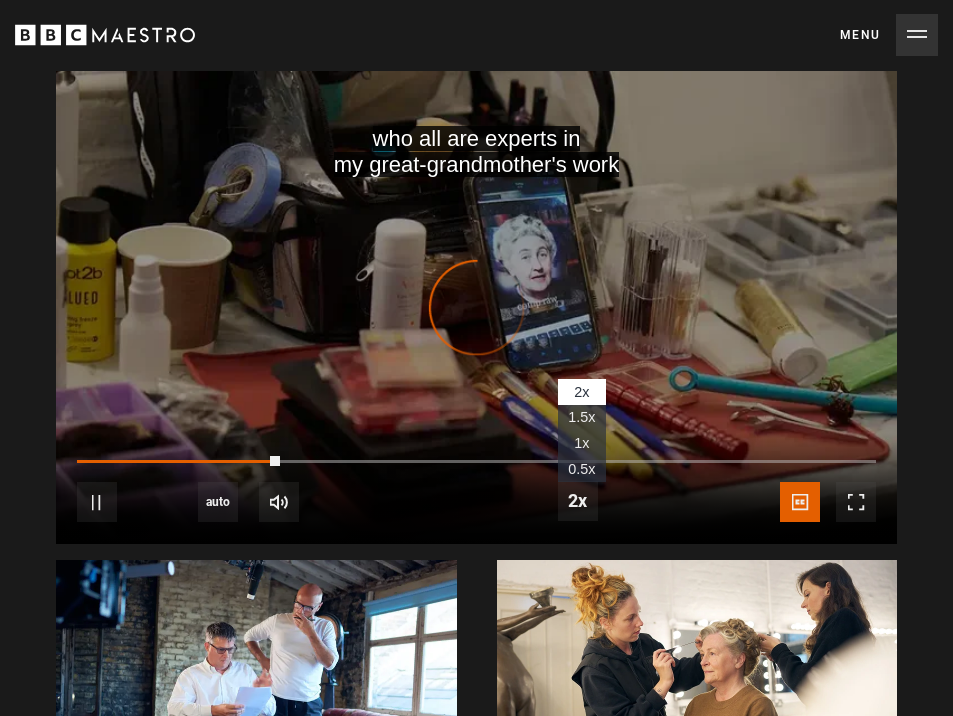 click on "1x" at bounding box center (581, 443) 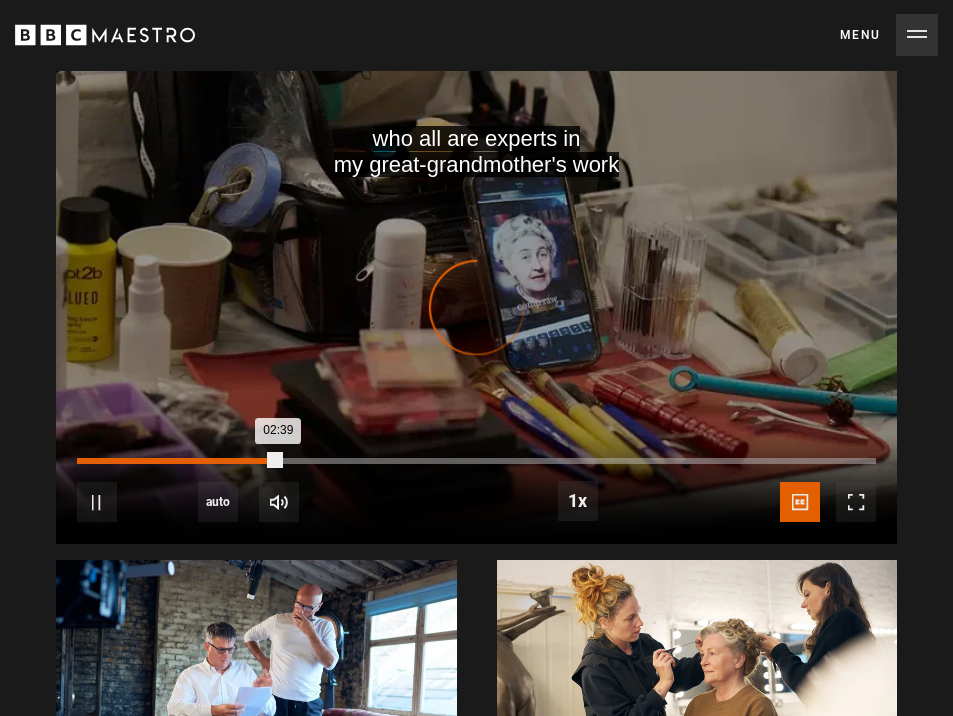 scroll, scrollTop: 0, scrollLeft: 3191, axis: horizontal 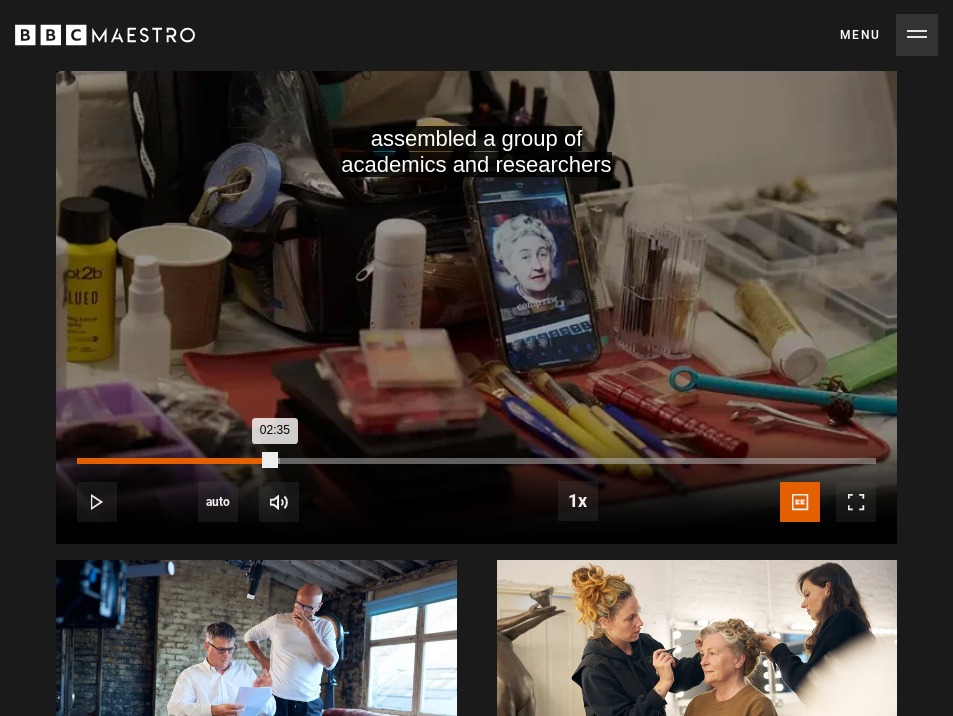 click on "02:35" at bounding box center (176, 461) 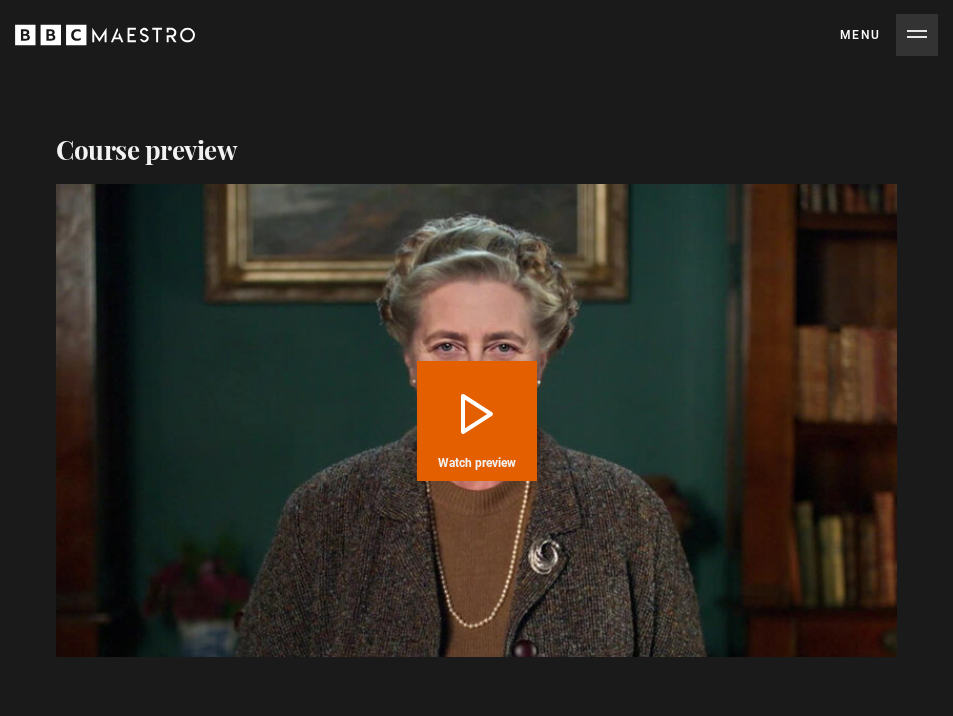 scroll, scrollTop: 2275, scrollLeft: 0, axis: vertical 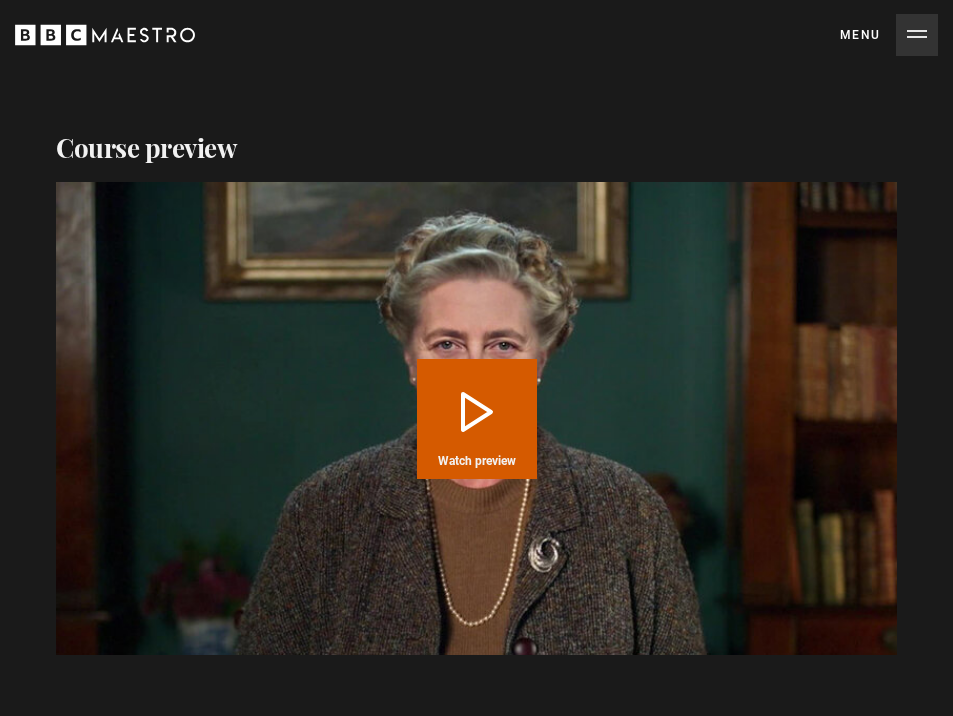 click on "Play Course overview for Writing with Agatha Christie Watch preview" at bounding box center (477, 419) 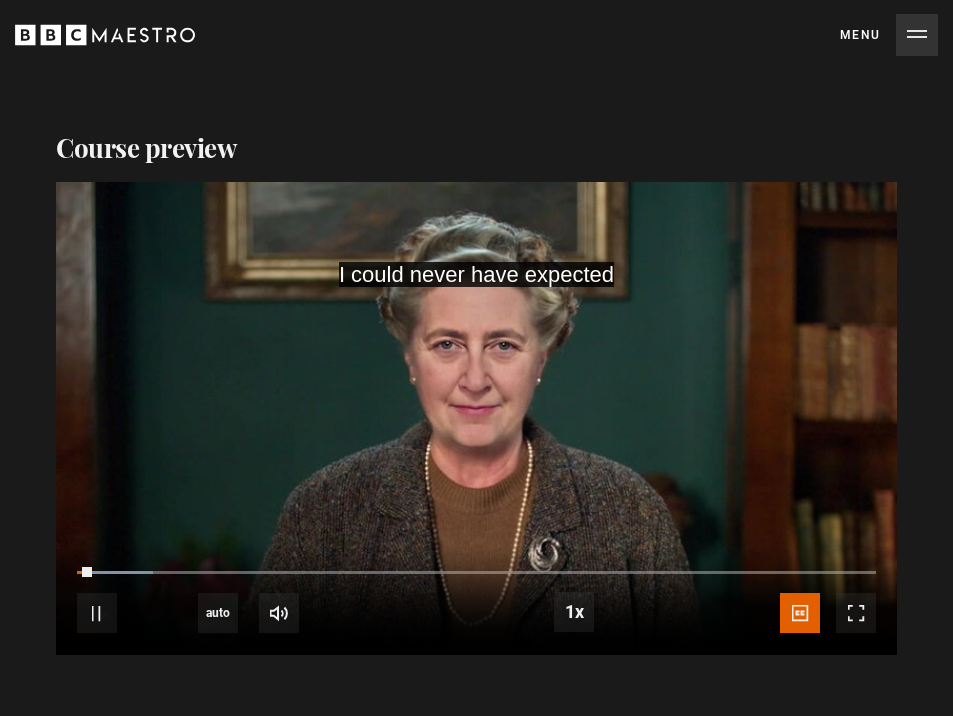 scroll, scrollTop: 0, scrollLeft: 3437, axis: horizontal 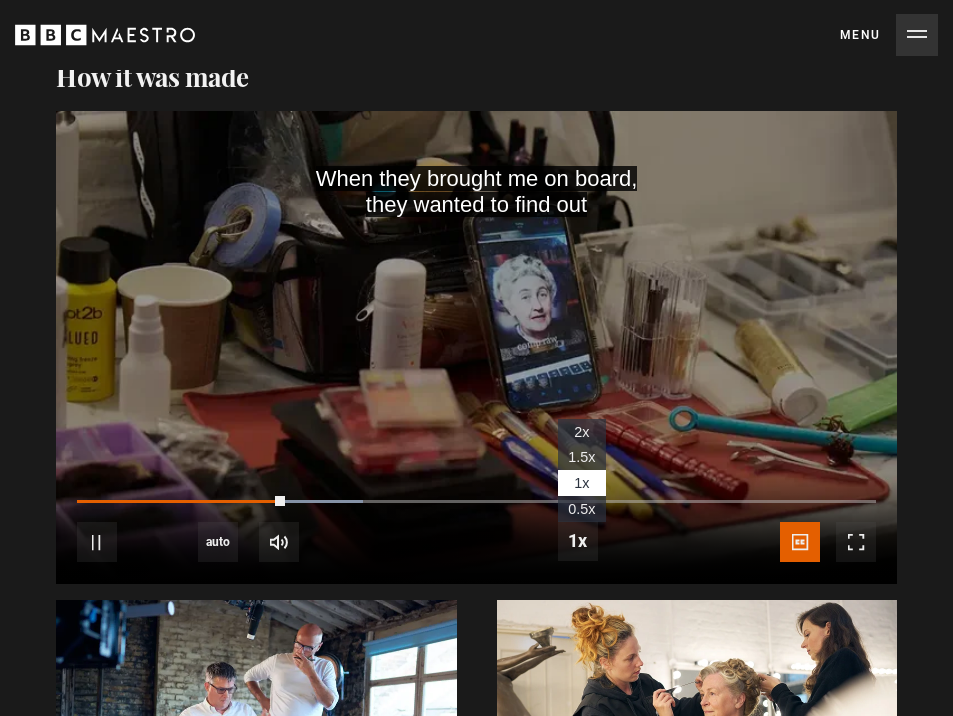 click on "2x" at bounding box center (581, 432) 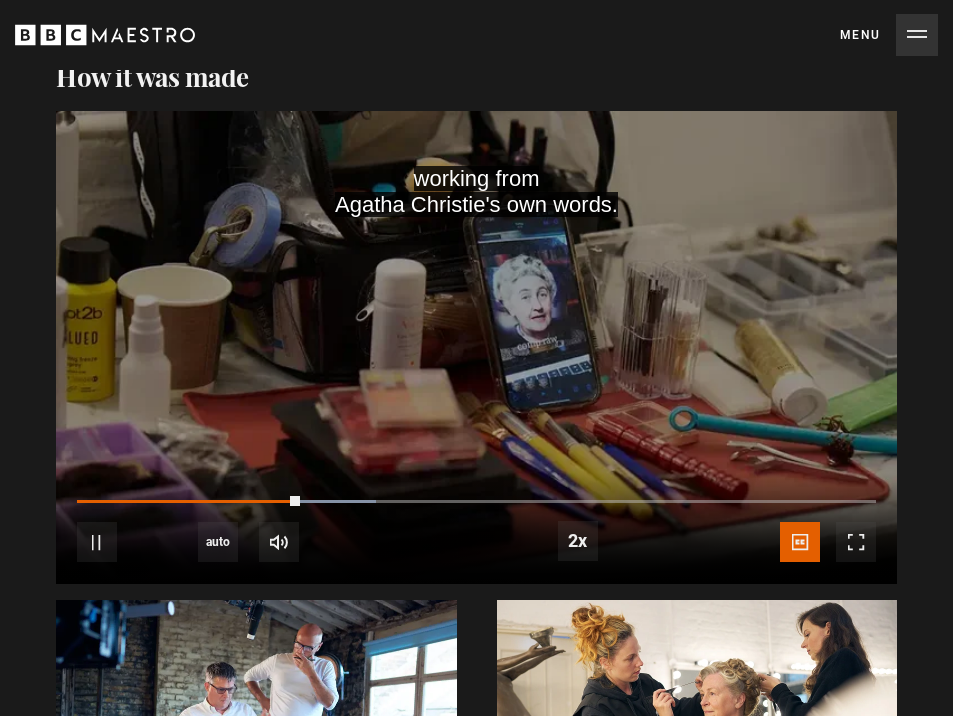 scroll, scrollTop: 0, scrollLeft: 1718, axis: horizontal 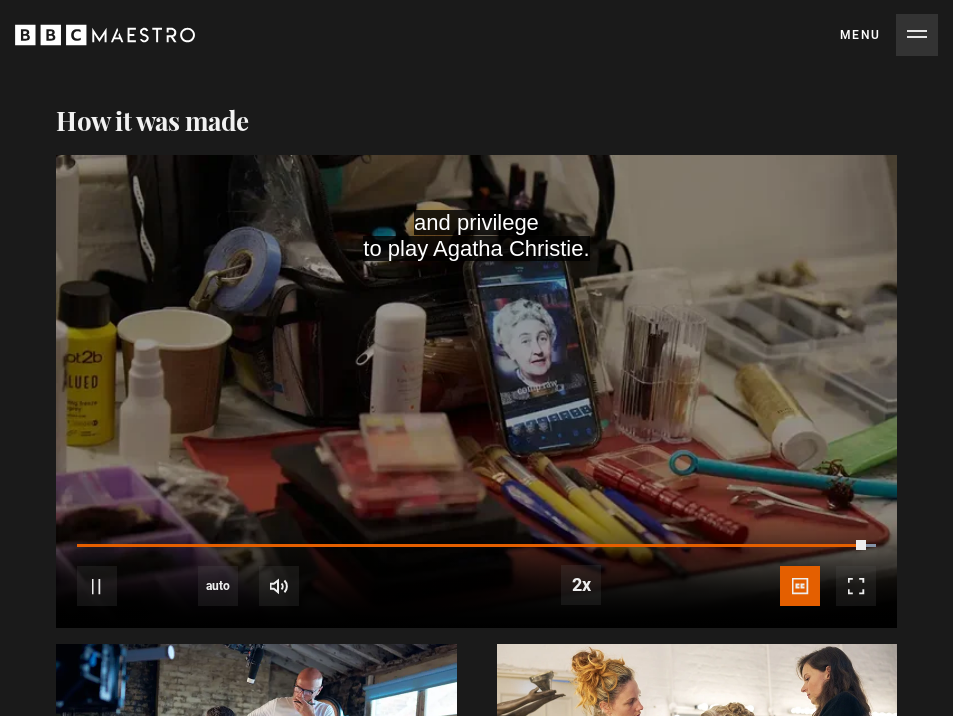 click on "10s Skip Back 10 seconds Pause 10s Skip Forward 10 seconds Loaded :  100.00% 10:09 10:18 Pause Mute 35% Current Time  10:18 - Duration  10:27 2x Playback Rate 2x , selected 1.5x 1x 0.5x auto Quality 360p 720p 1080p Auto , selected Captions captions off English  Captions , selected" at bounding box center [476, 572] 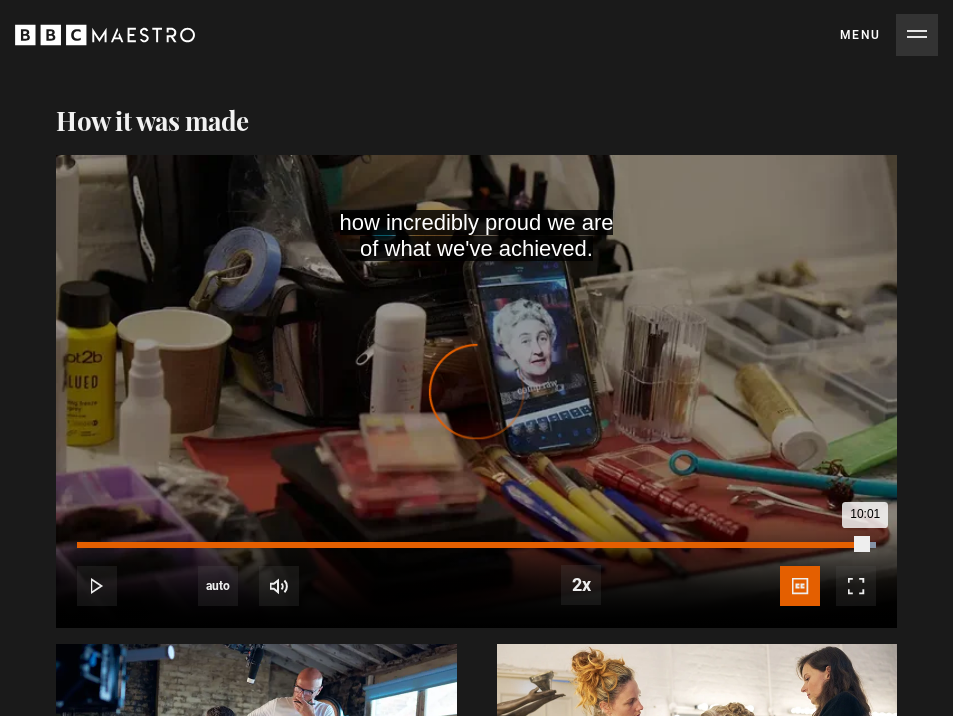 click on "Loaded :  100.00% 10:01 10:01" at bounding box center [476, 545] 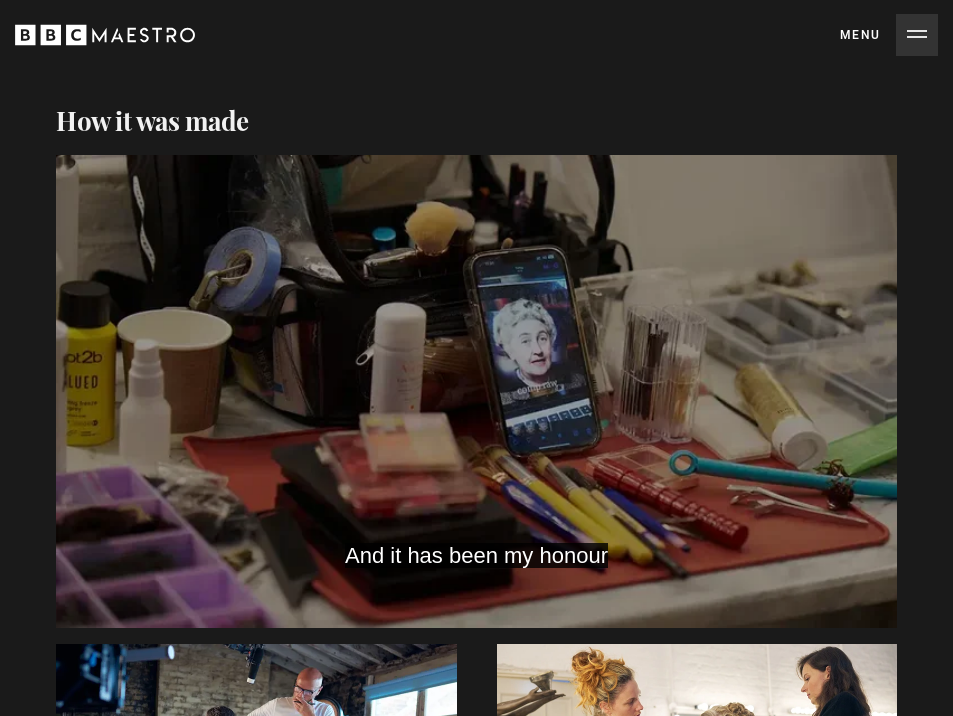 scroll, scrollTop: 0, scrollLeft: 2946, axis: horizontal 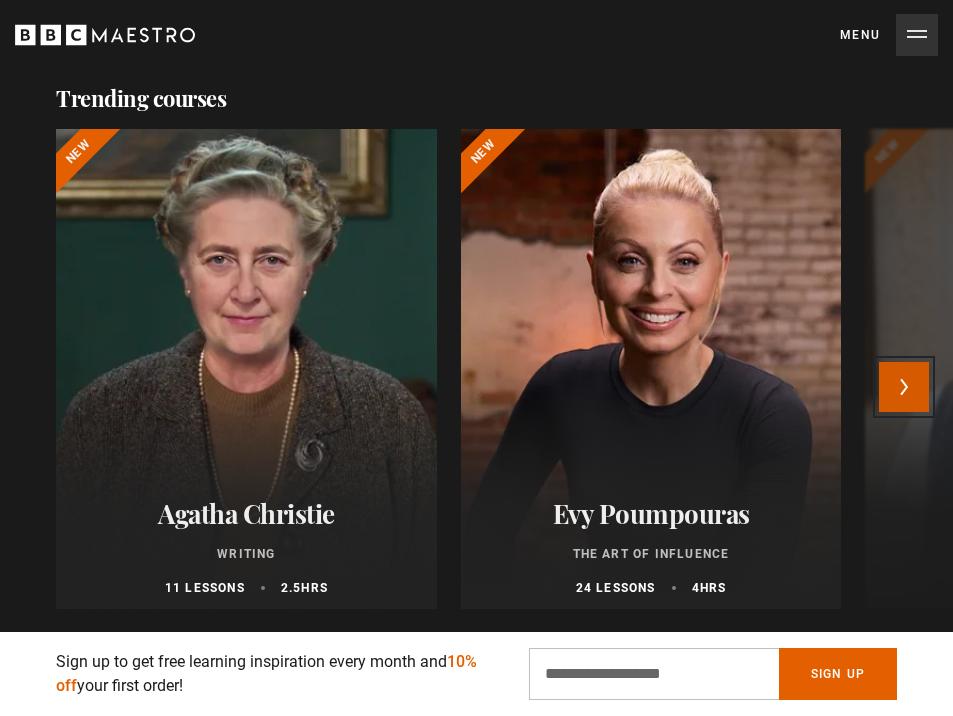 click on "Next" at bounding box center [904, 387] 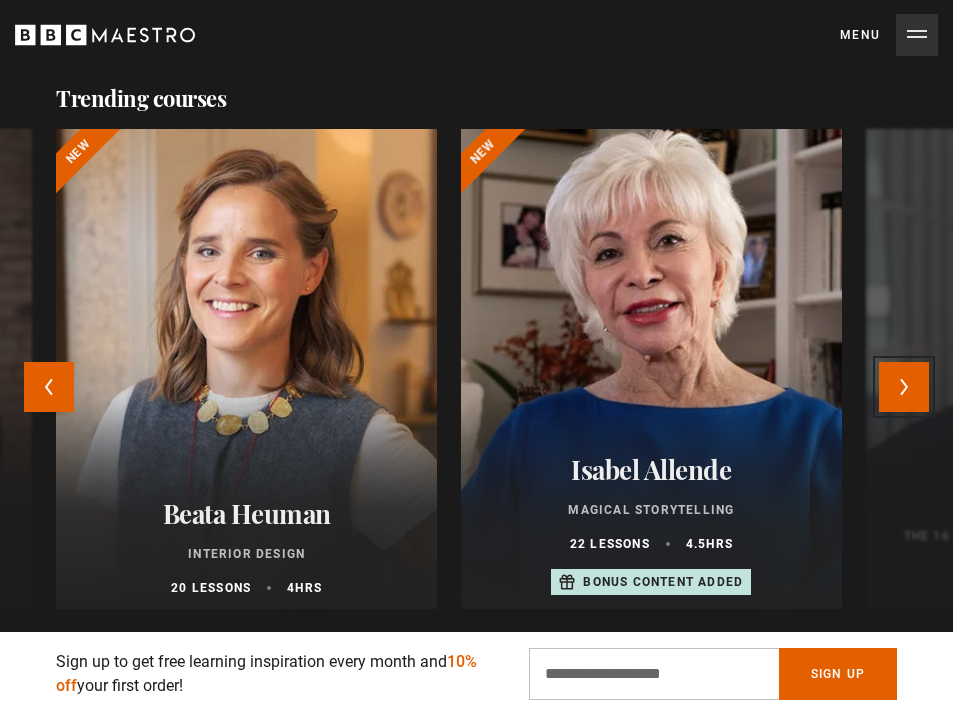 type 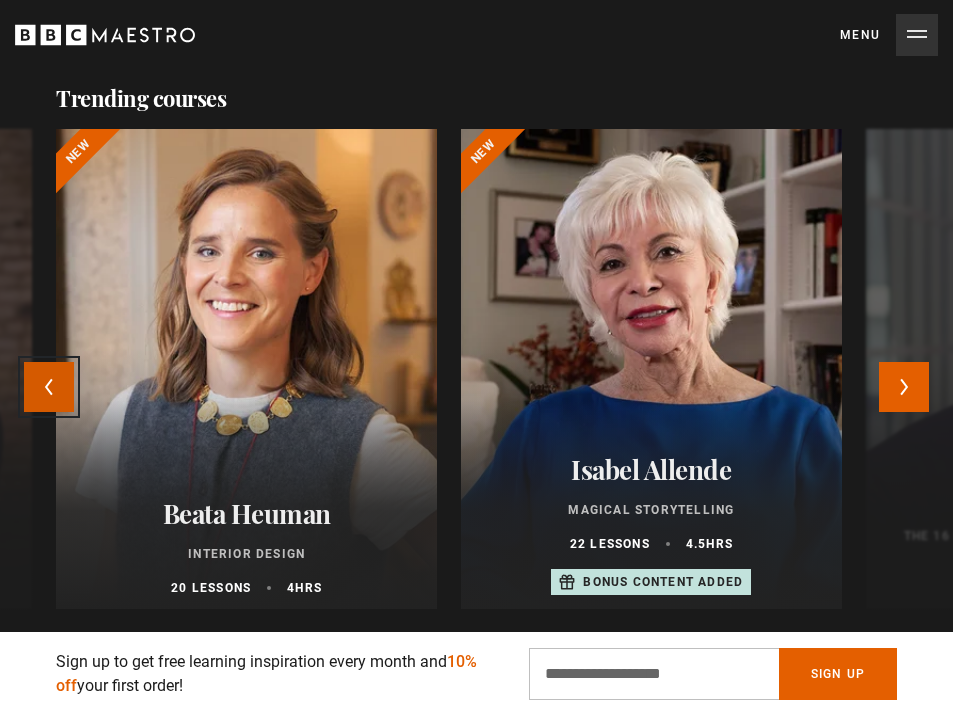 click on "Previous" at bounding box center (49, 387) 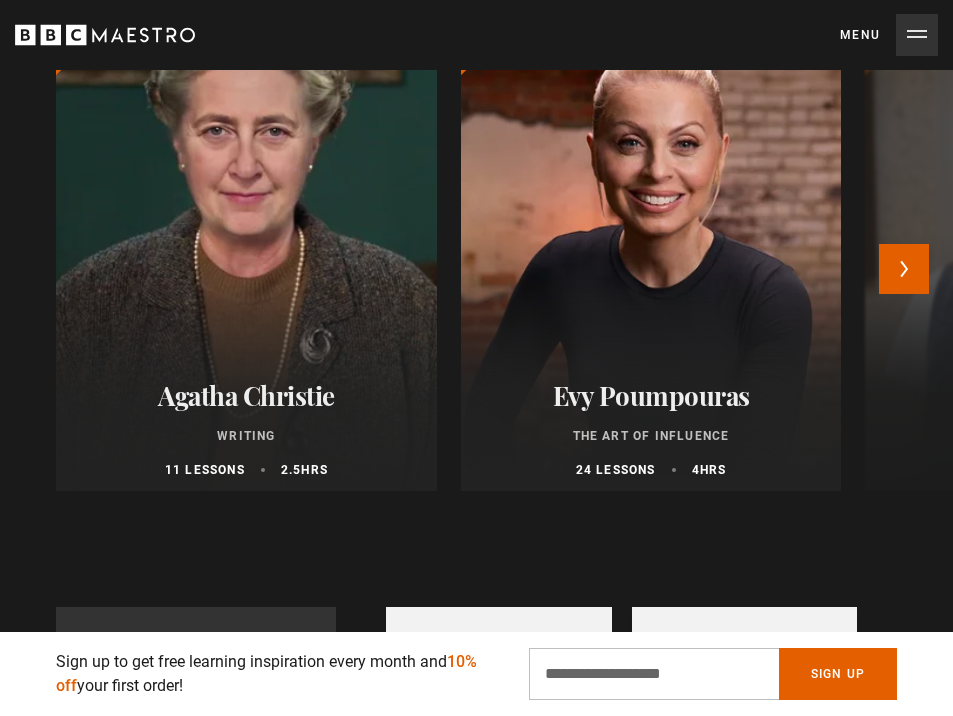scroll, scrollTop: 921, scrollLeft: 0, axis: vertical 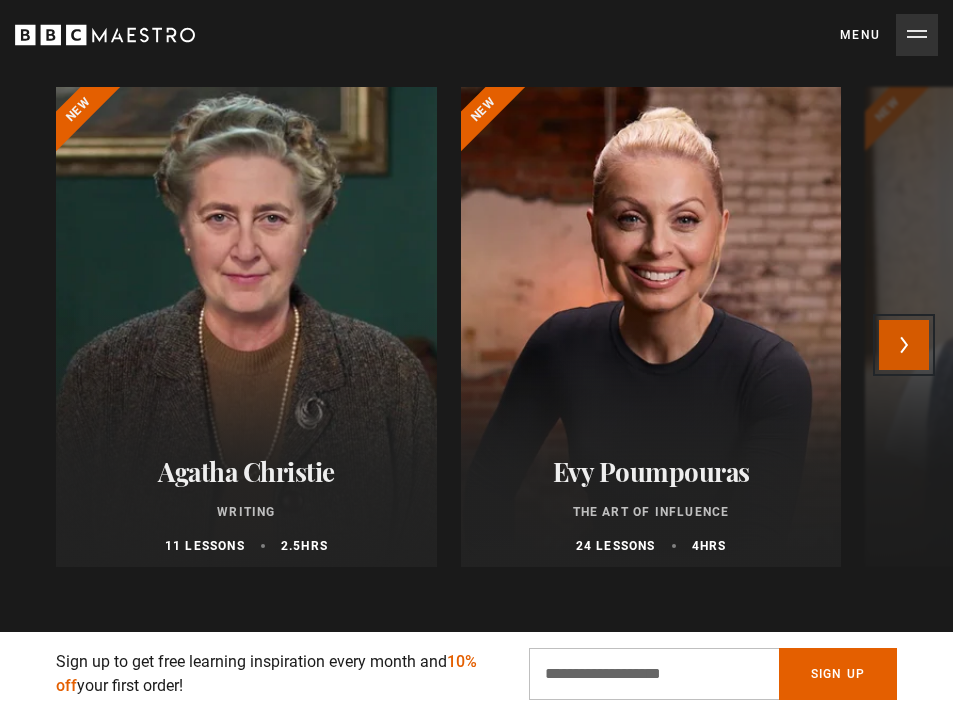 click on "Next" at bounding box center [904, 345] 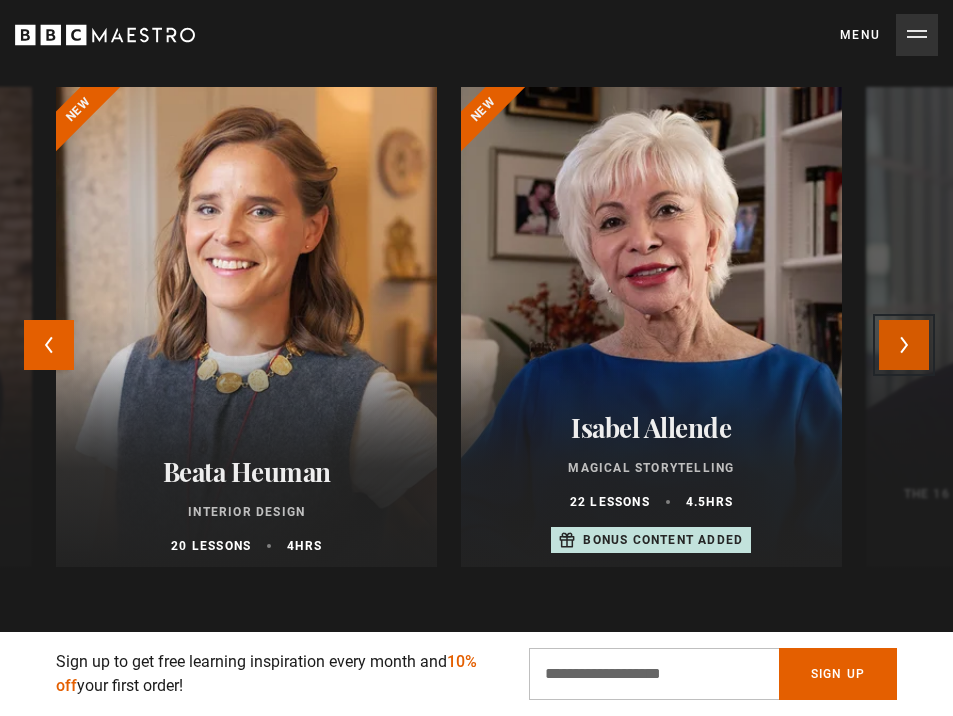 click on "Next" at bounding box center [904, 345] 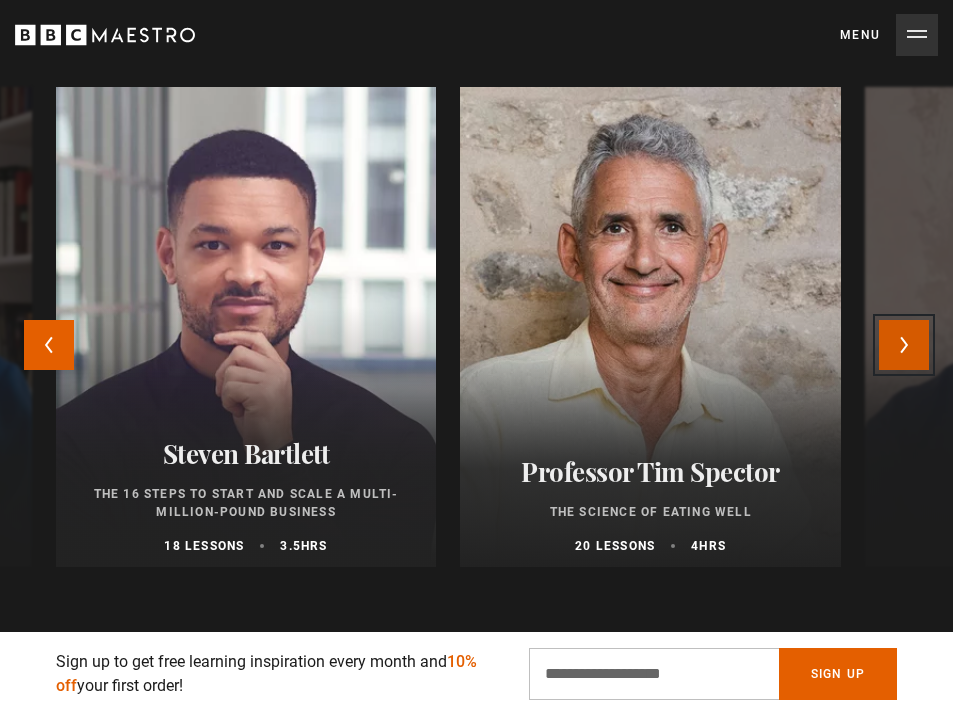click on "Next" at bounding box center (904, 345) 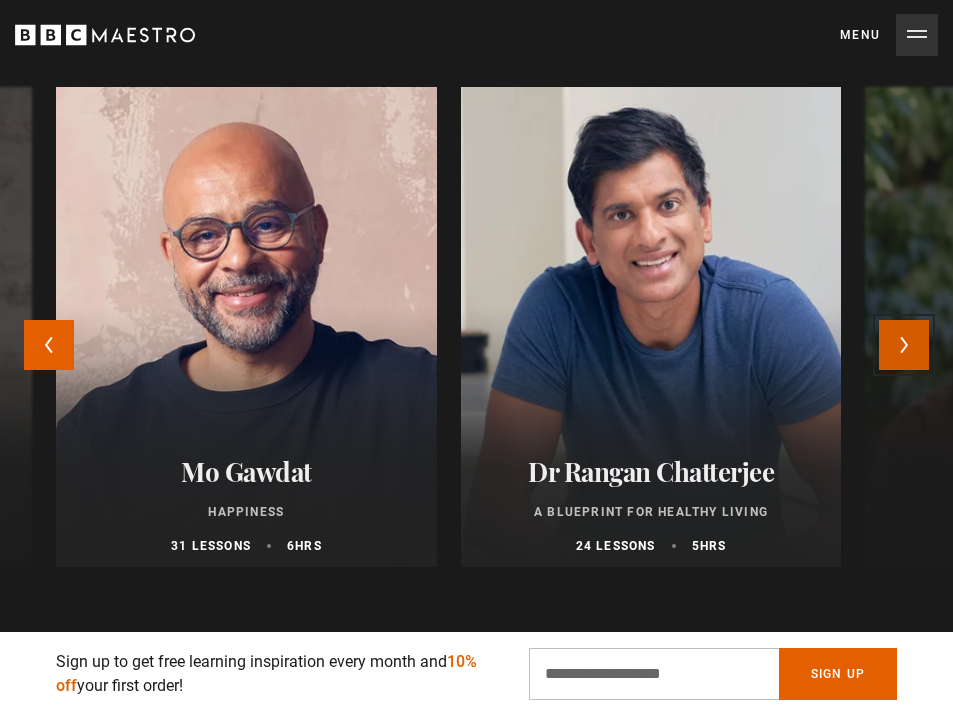 scroll, scrollTop: 0, scrollLeft: 491, axis: horizontal 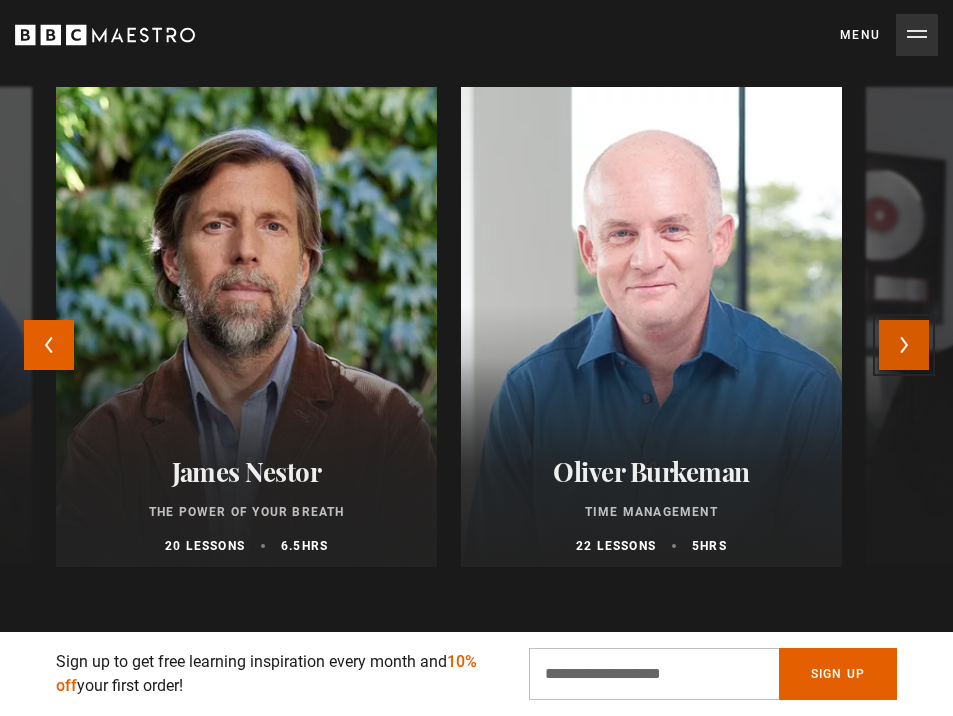 click on "Next" at bounding box center (904, 345) 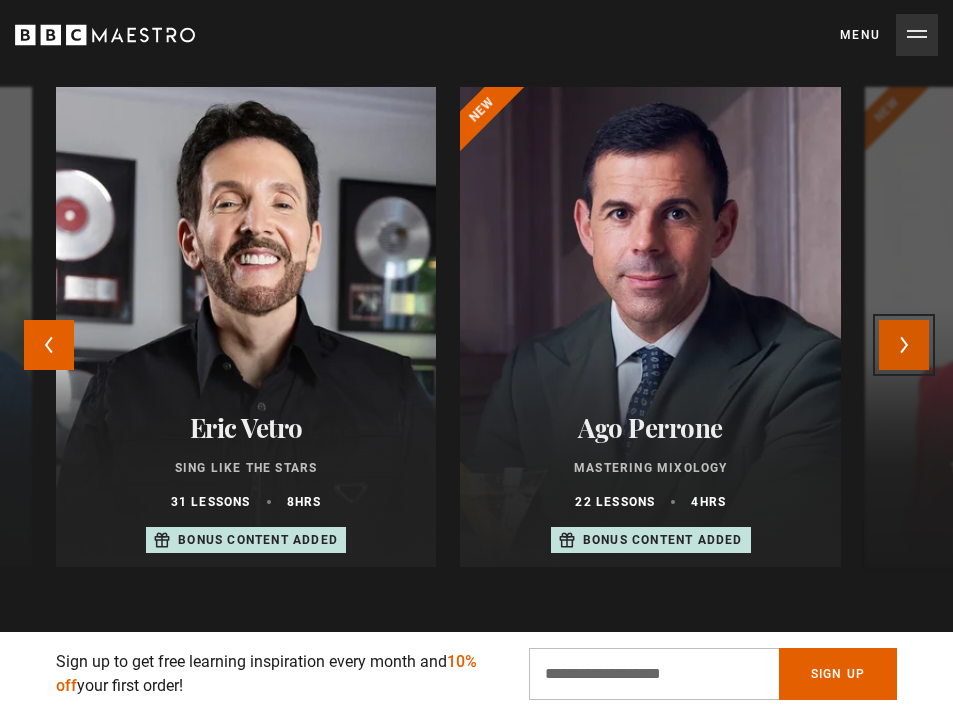 click on "Next" at bounding box center (904, 345) 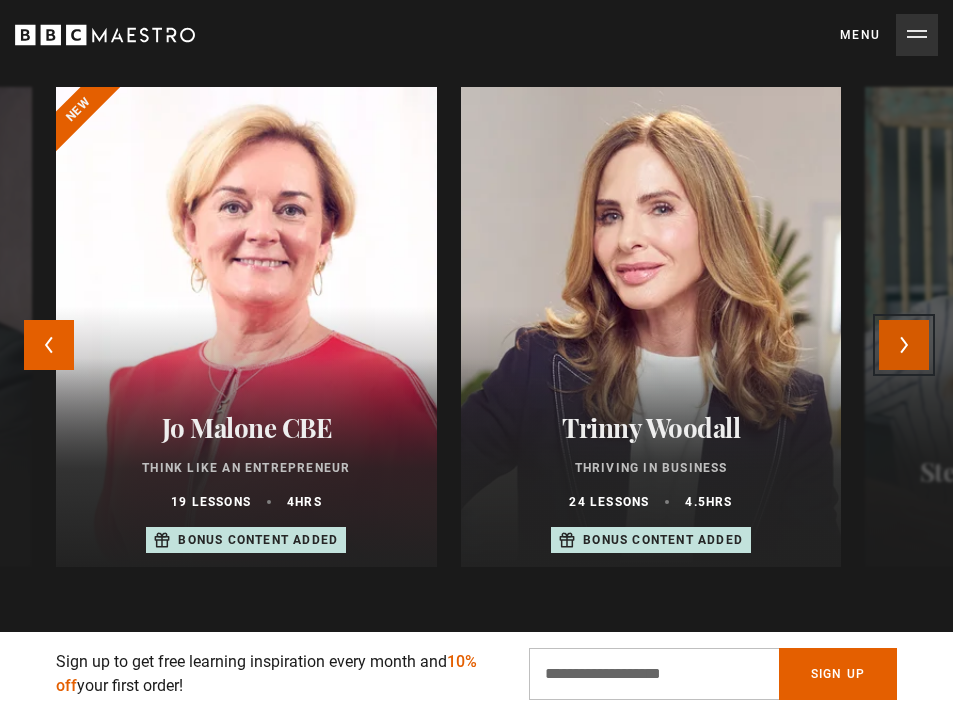 scroll, scrollTop: 0, scrollLeft: 736, axis: horizontal 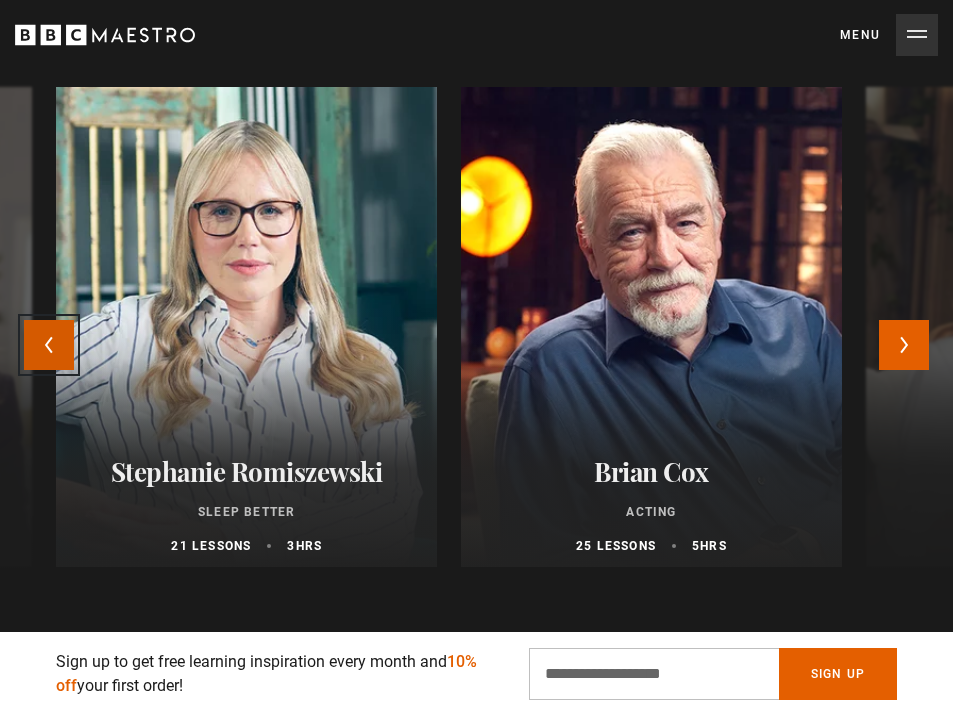 click on "Previous" at bounding box center (49, 345) 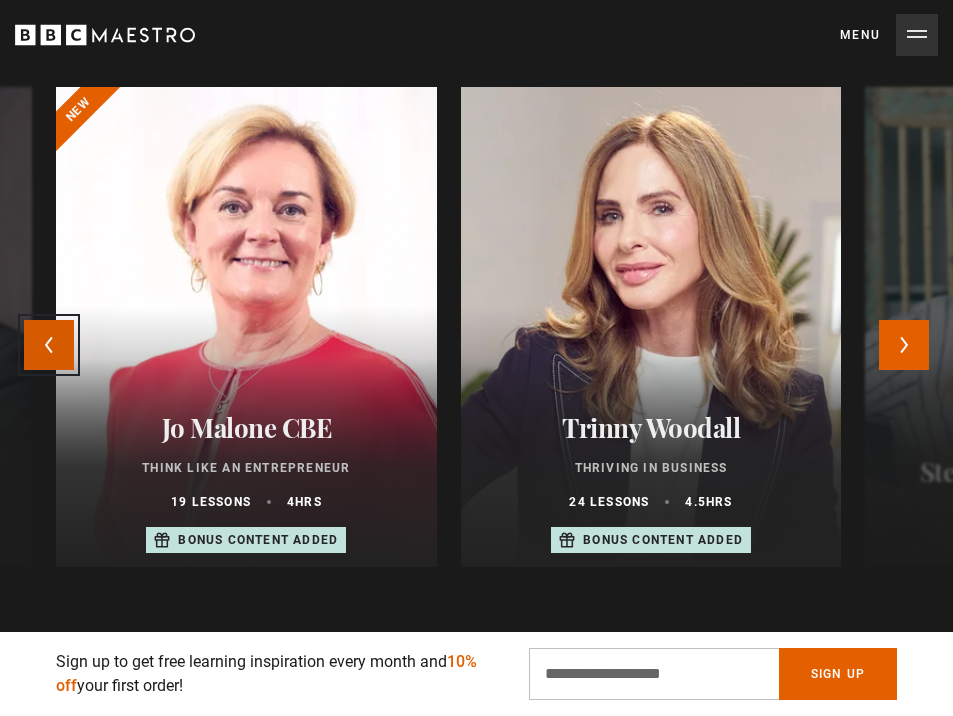 click on "Previous" at bounding box center (49, 345) 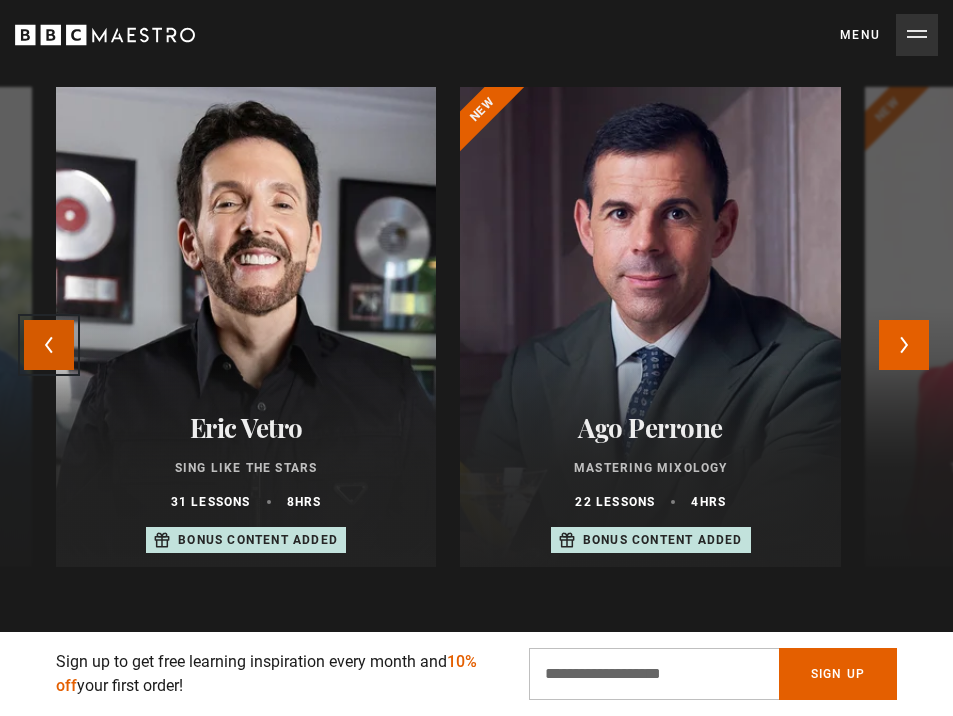 click on "Previous" at bounding box center (49, 345) 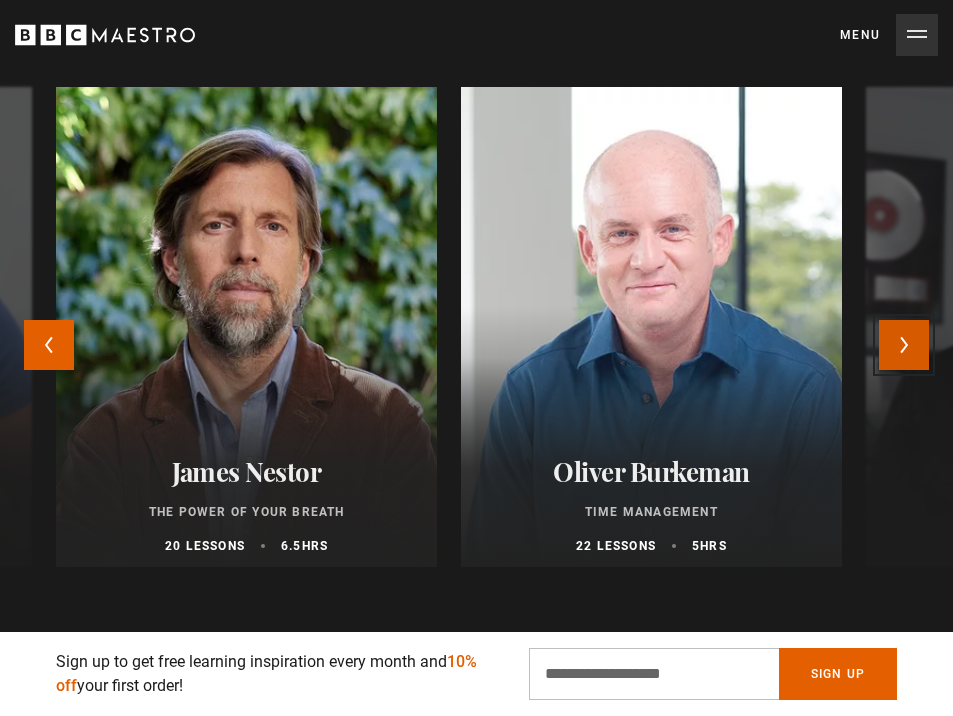 click on "Next" at bounding box center (904, 345) 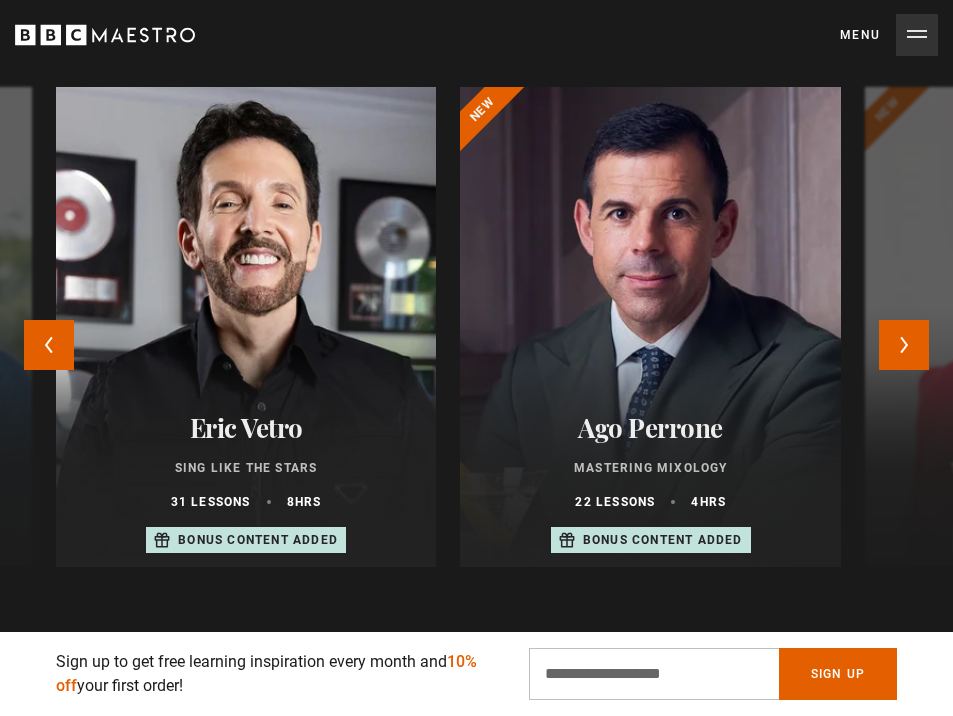 click on "Eric Vetro
Sing Like the Stars
31 lessons
8  hrs
Bonus content added" at bounding box center (246, 483) 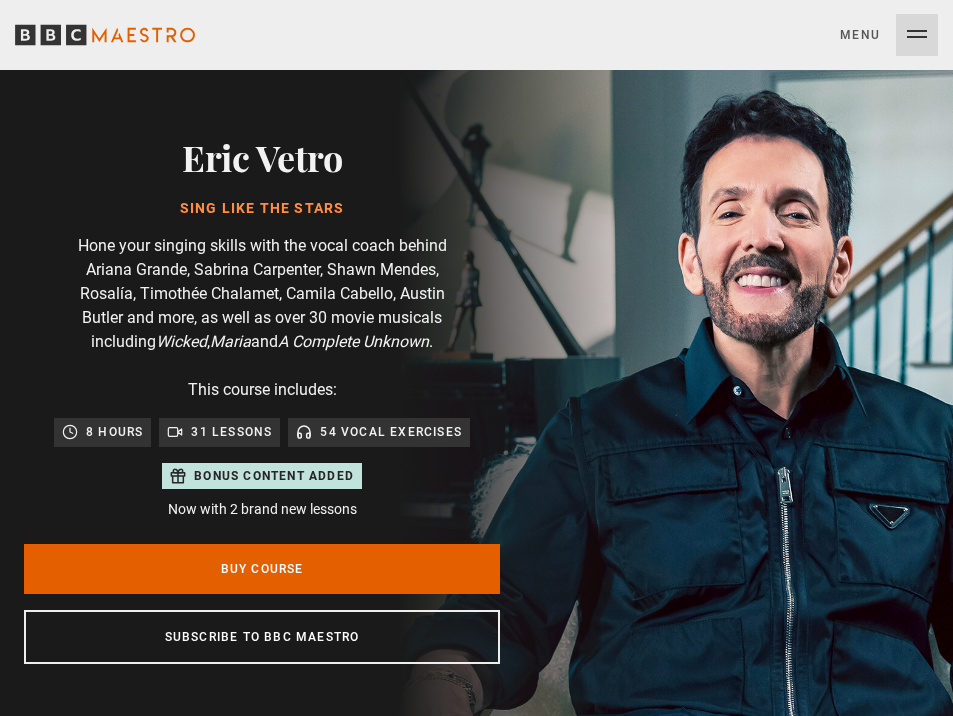 scroll, scrollTop: 0, scrollLeft: 0, axis: both 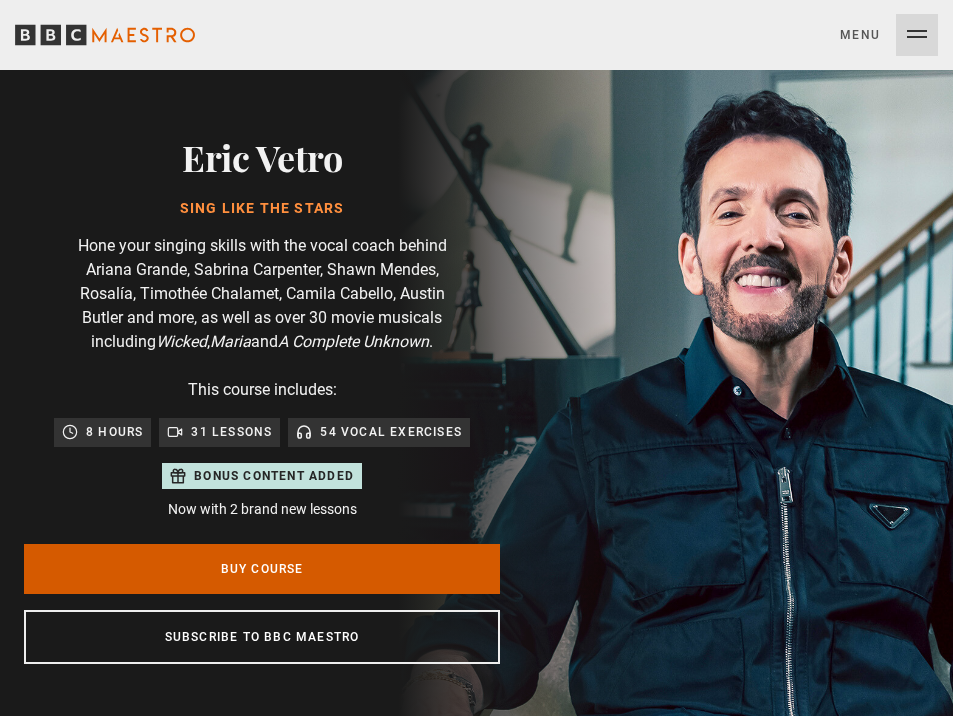 click on "Buy Course" at bounding box center (262, 569) 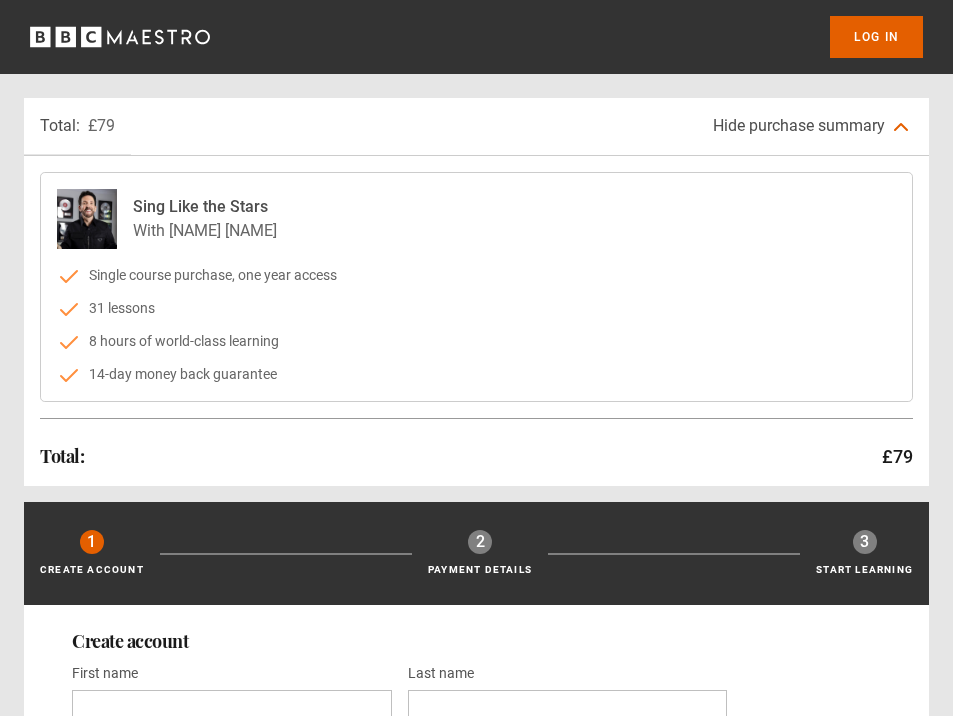 scroll, scrollTop: 0, scrollLeft: 0, axis: both 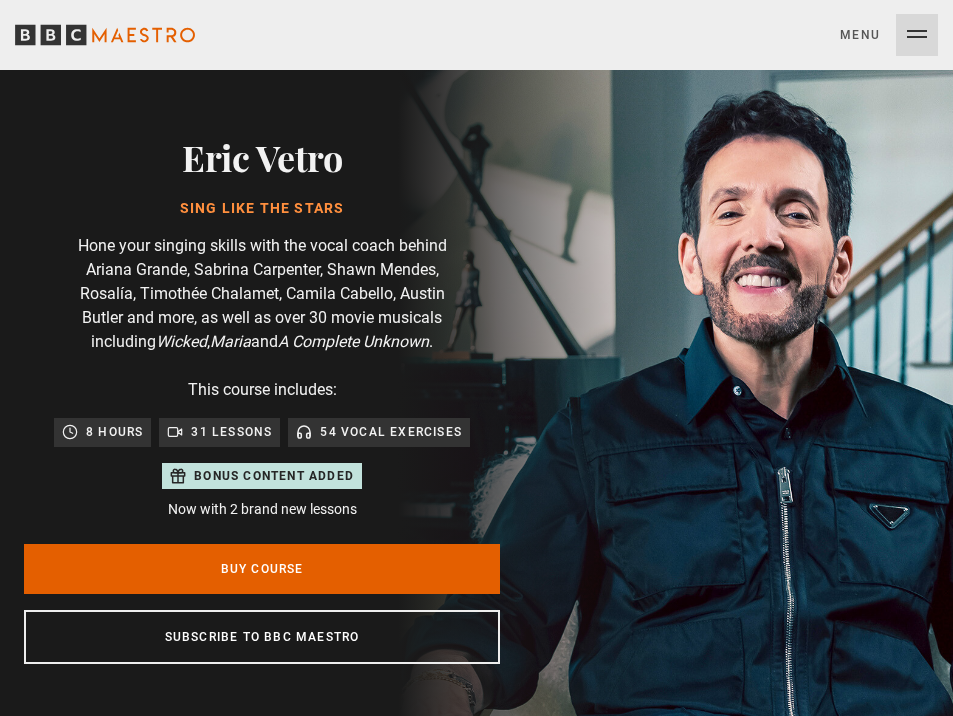click on "Menu
Close" at bounding box center [889, 35] 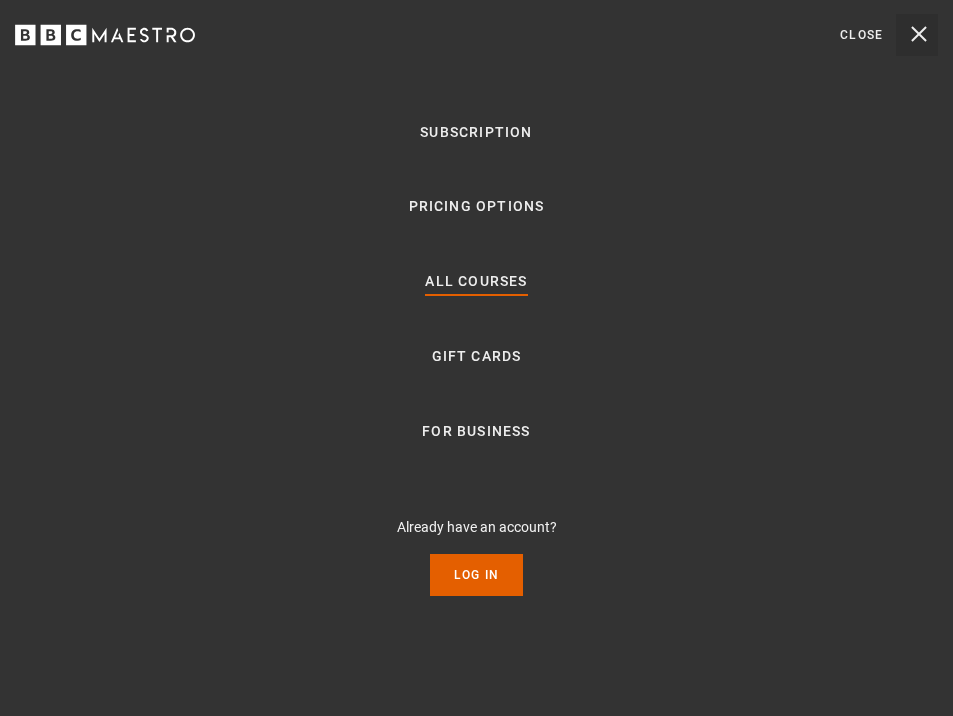 click on "All Courses" at bounding box center [476, 282] 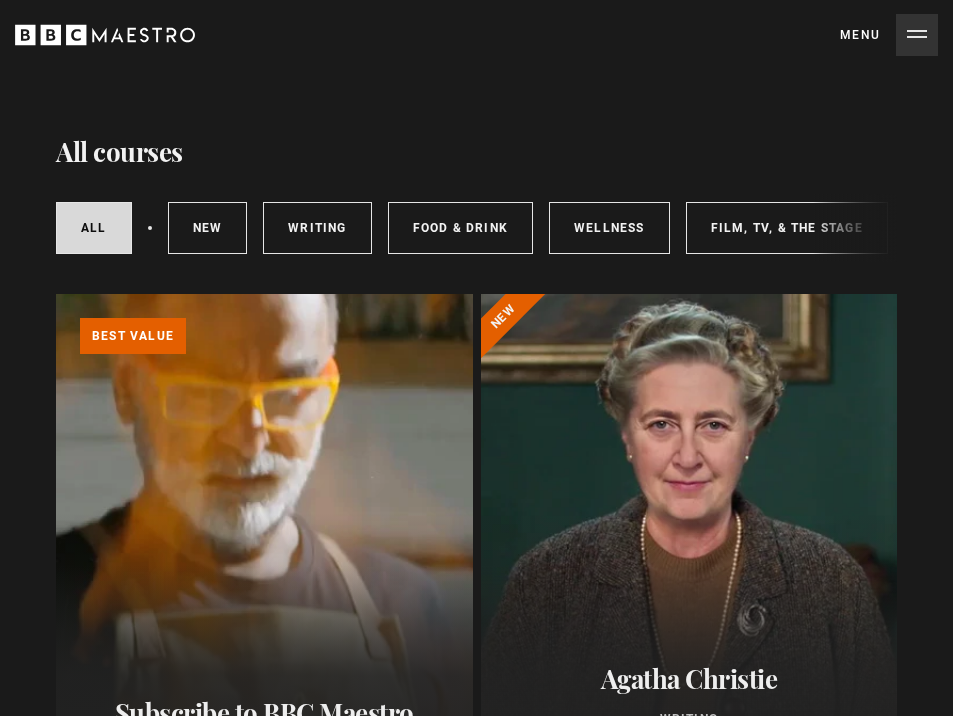 scroll, scrollTop: 0, scrollLeft: 0, axis: both 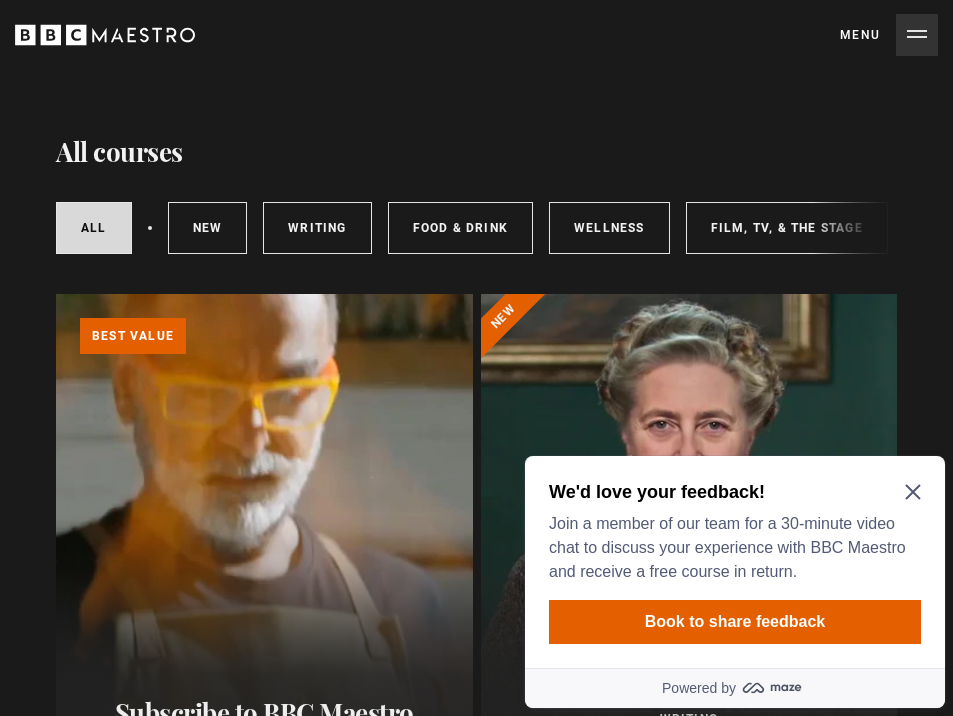 click on "Menu
Close" at bounding box center [889, 35] 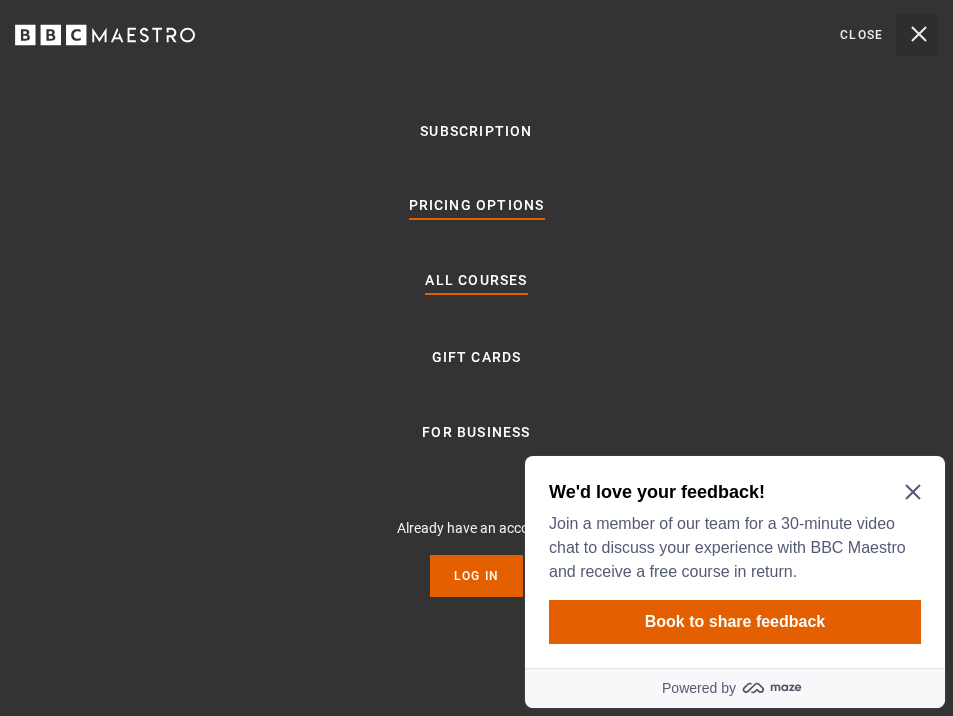 click on "Pricing Options" at bounding box center [477, 206] 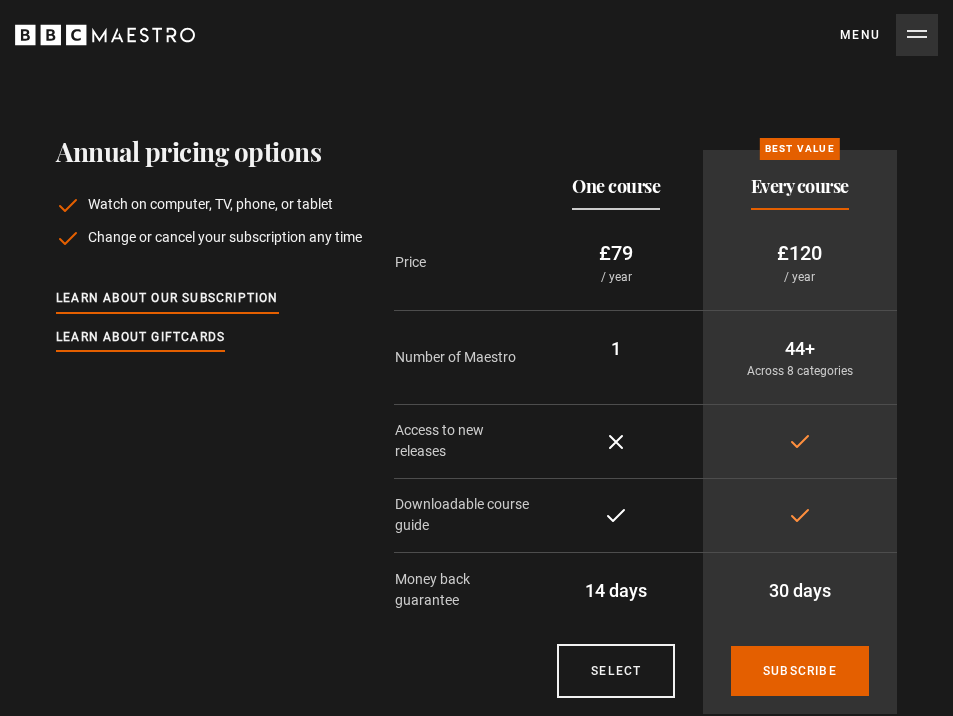 scroll, scrollTop: 0, scrollLeft: 0, axis: both 